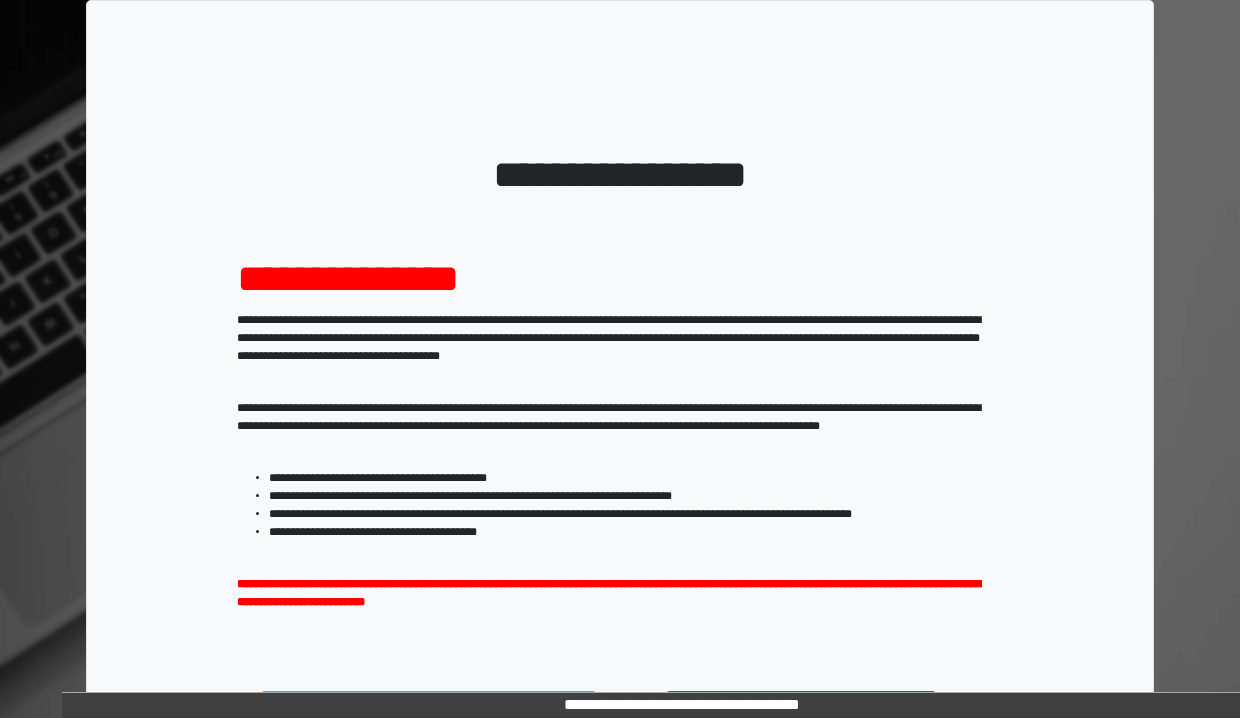 scroll, scrollTop: 0, scrollLeft: 0, axis: both 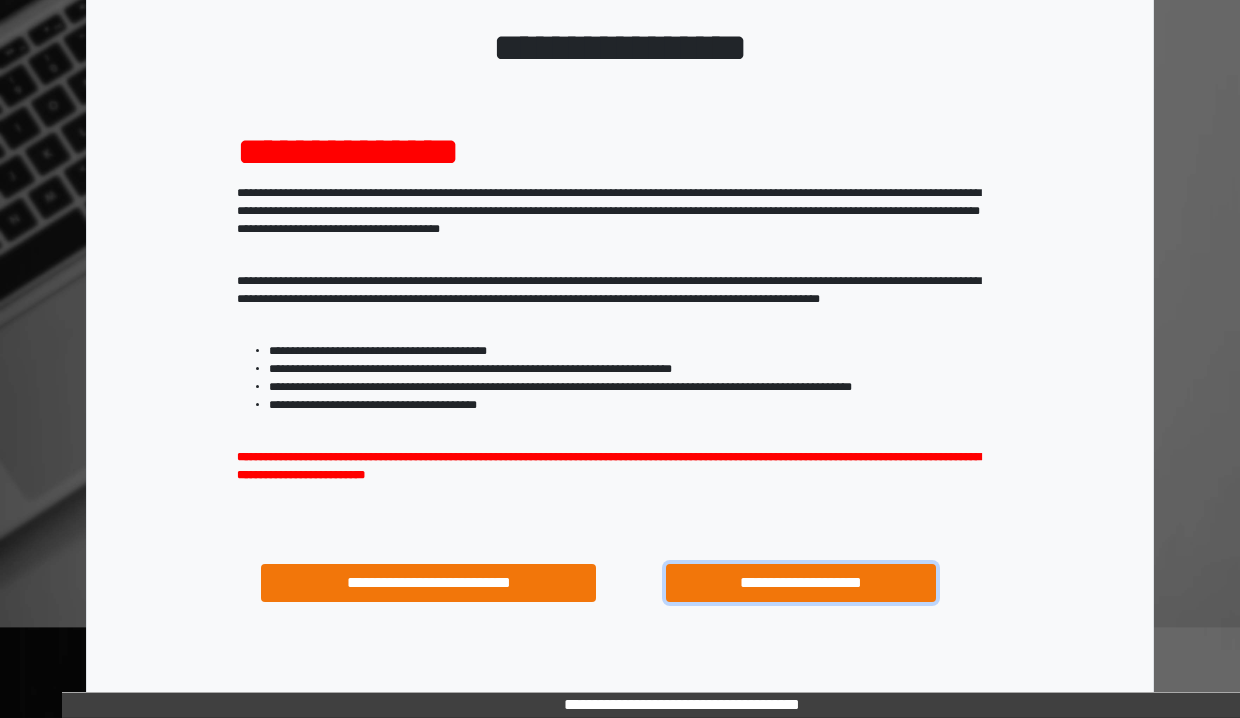 click on "**********" at bounding box center [800, 583] 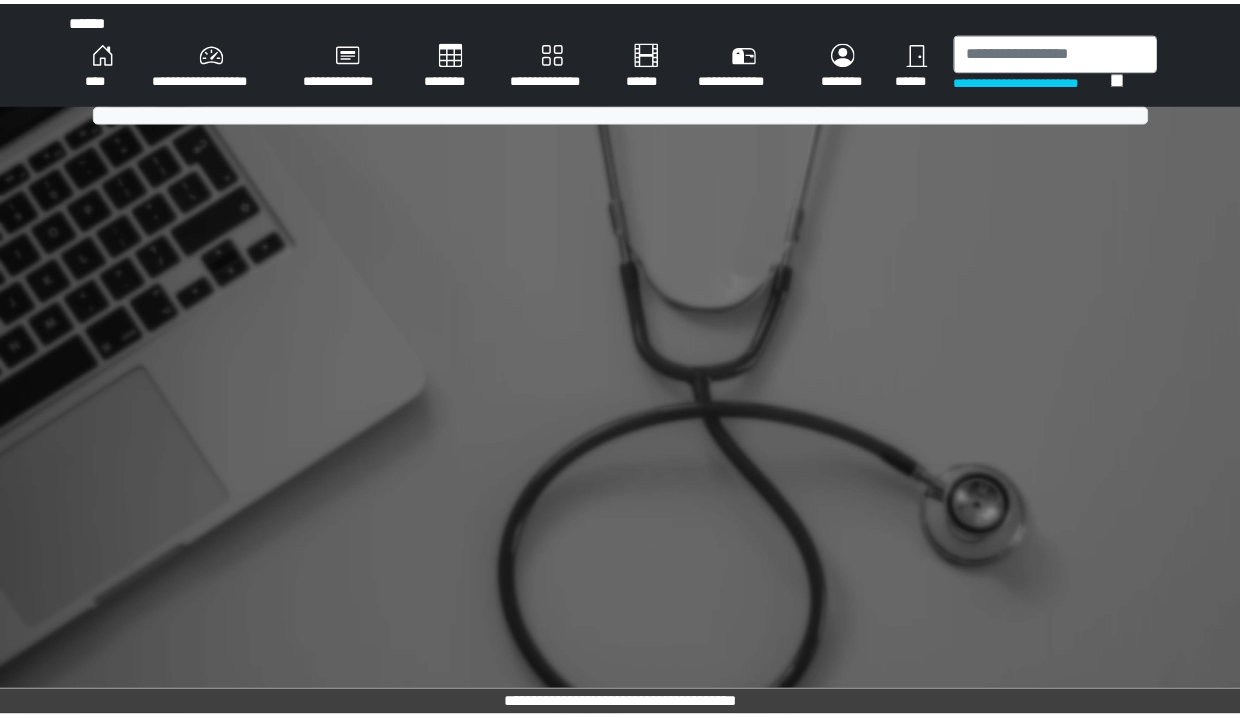 scroll, scrollTop: 0, scrollLeft: 0, axis: both 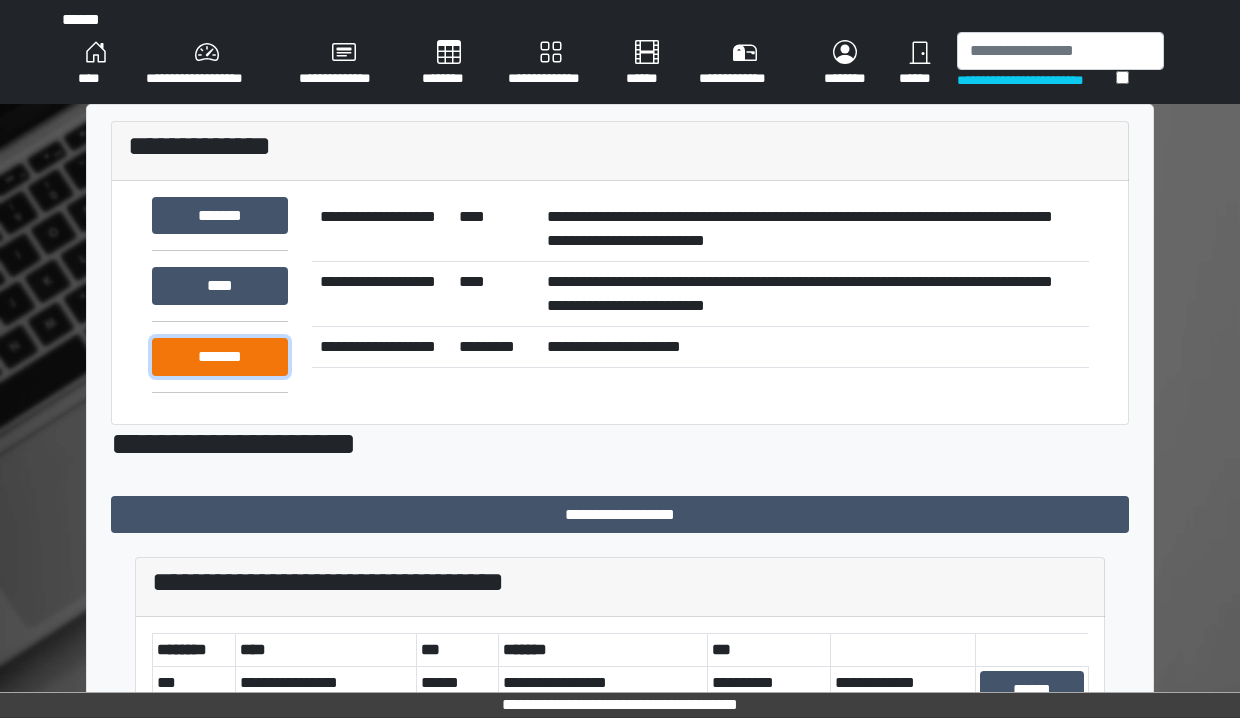 click on "*******" at bounding box center (220, 357) 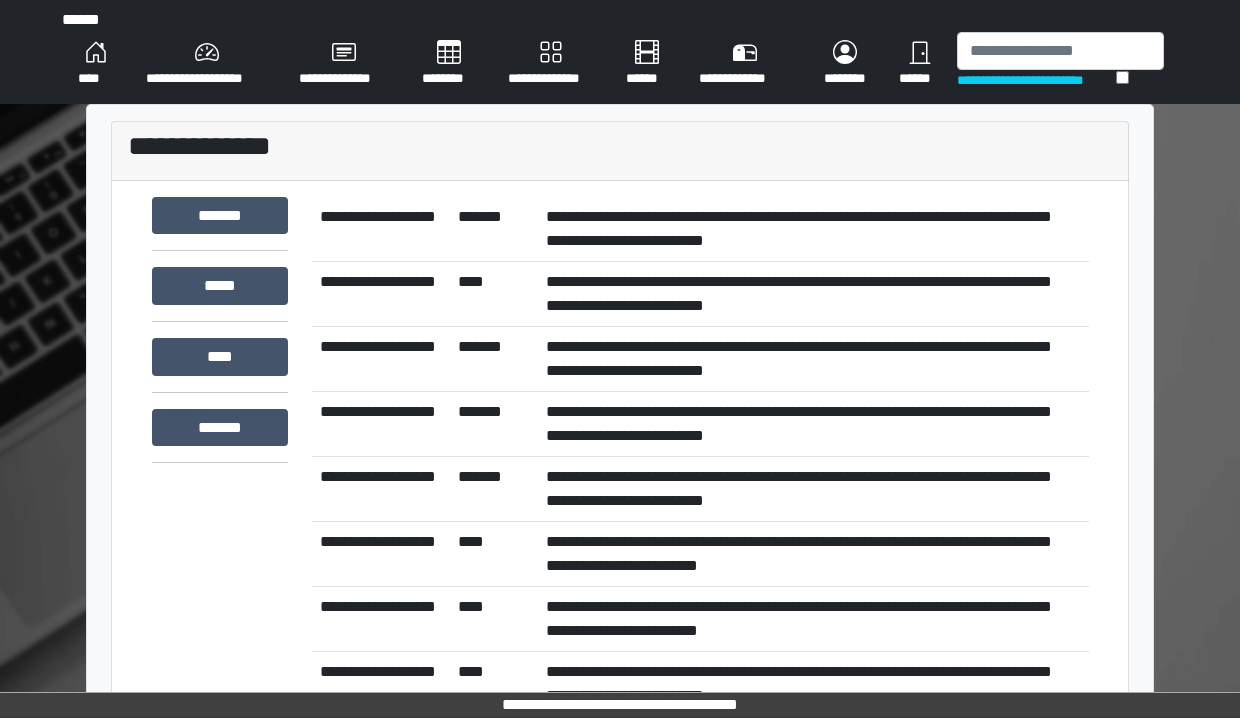 click on "****" at bounding box center (96, 64) 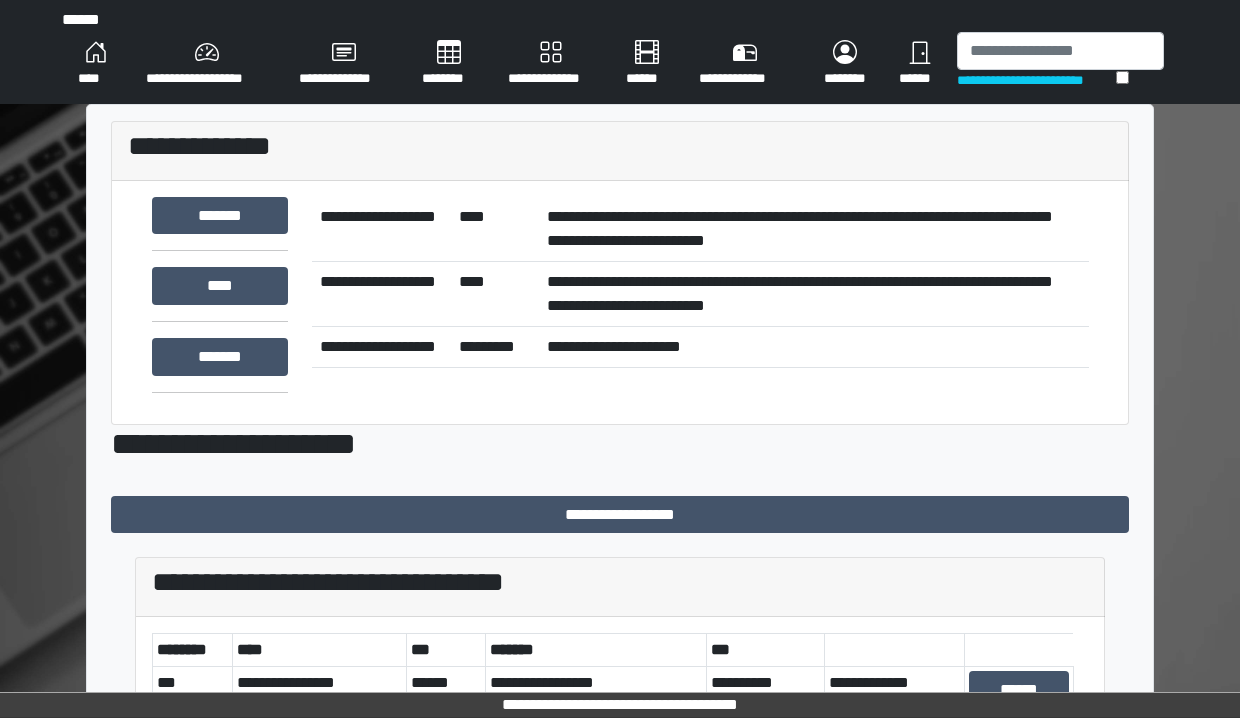 click on "**********" at bounding box center (206, 64) 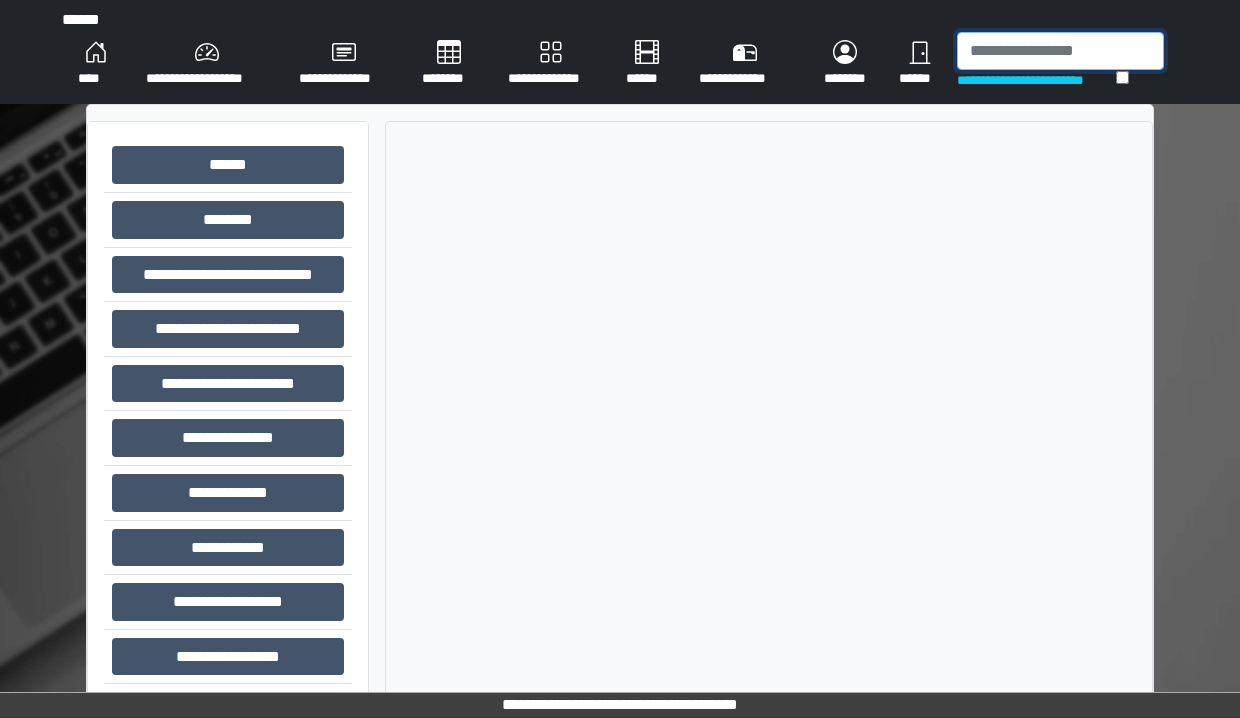 click at bounding box center (1060, 51) 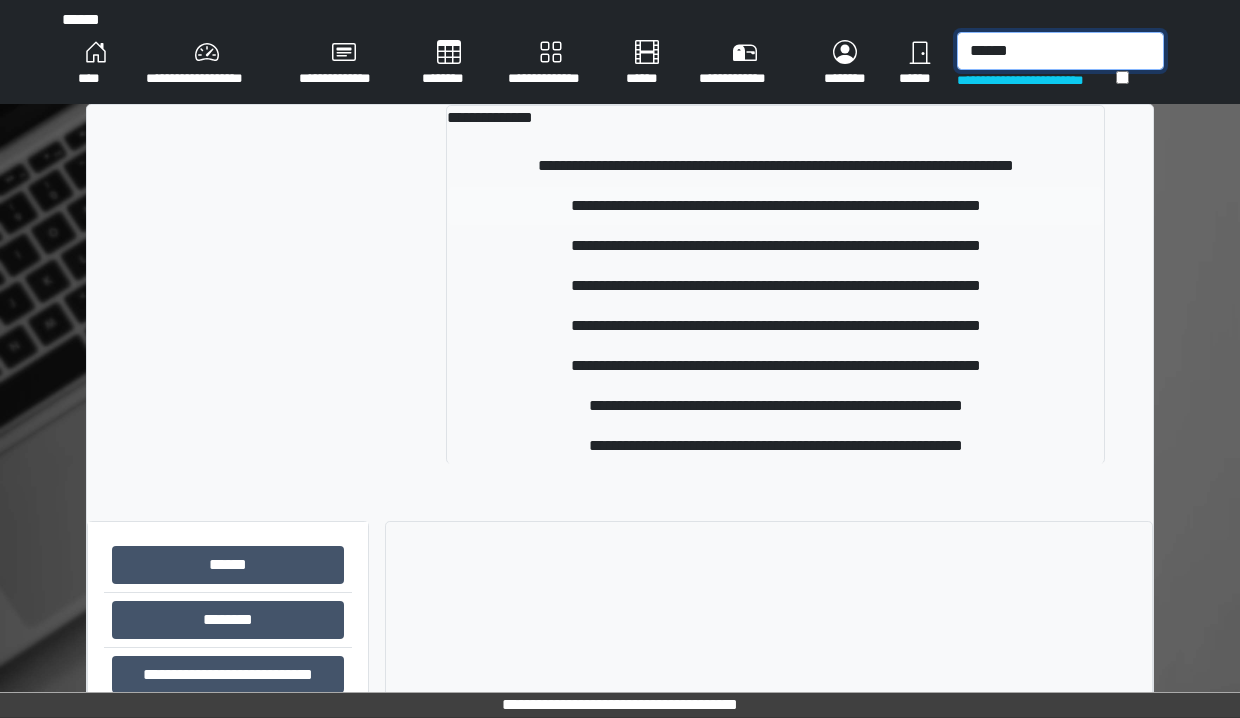 type on "******" 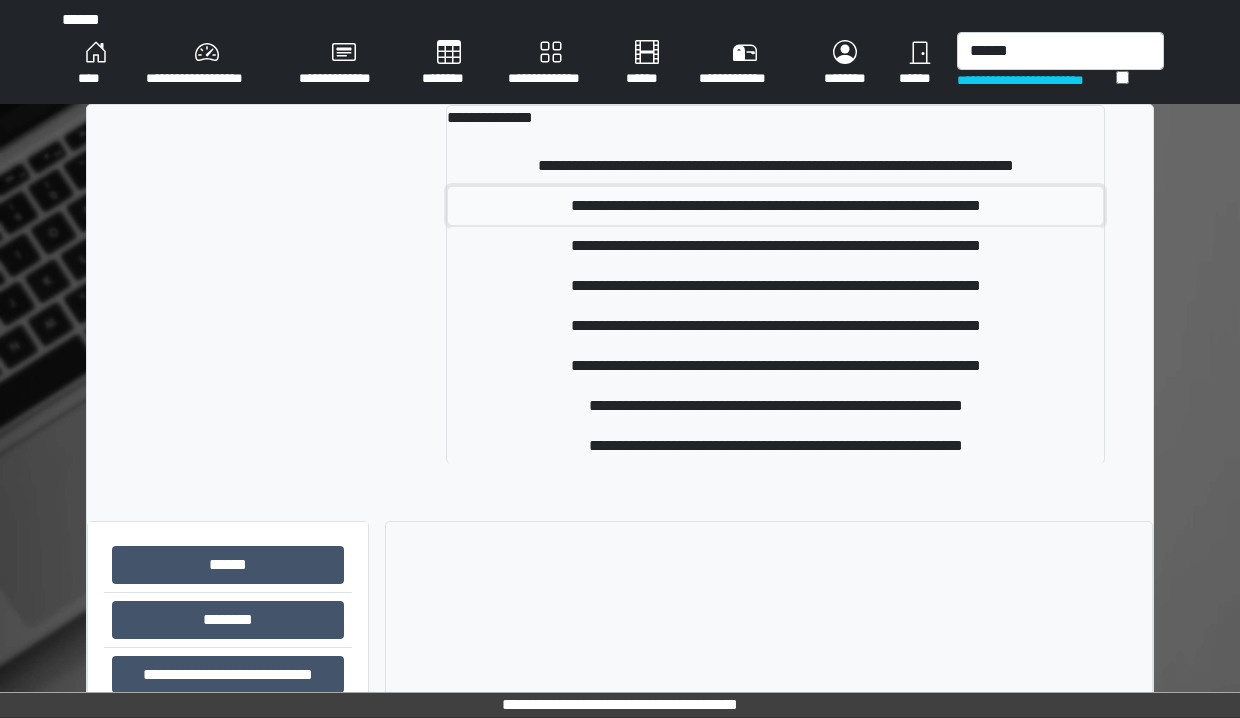 click on "**********" at bounding box center [775, 206] 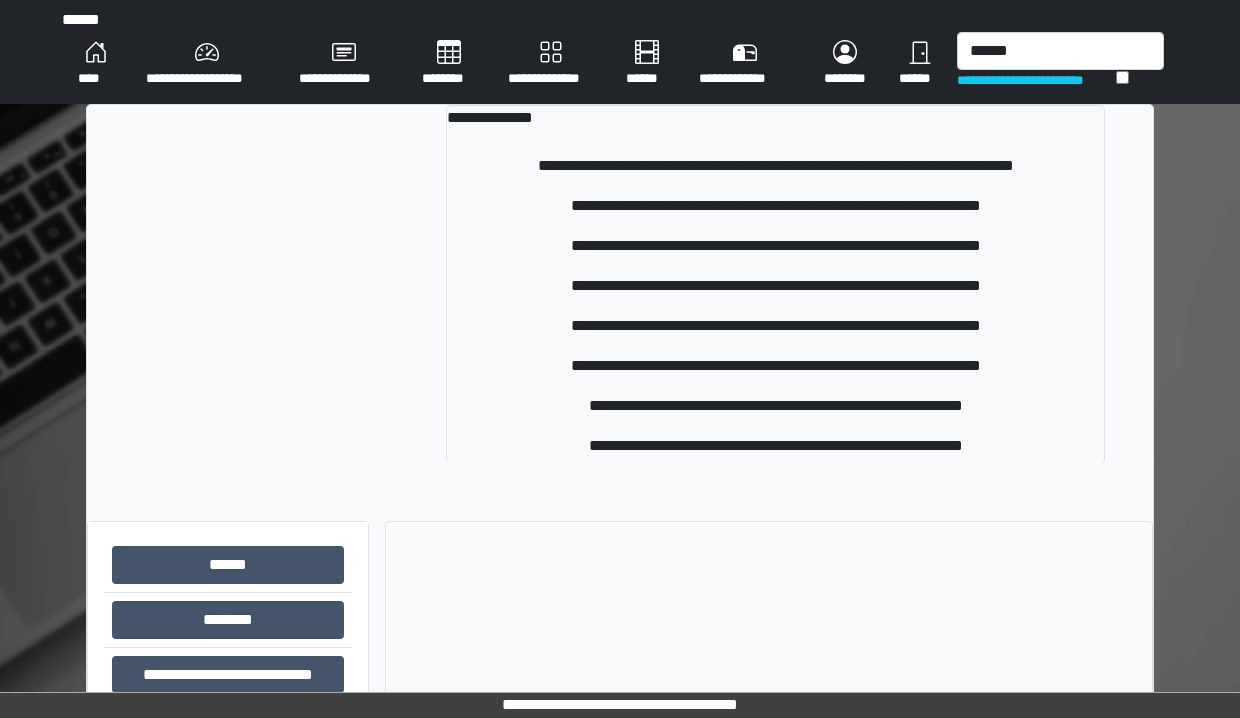 type 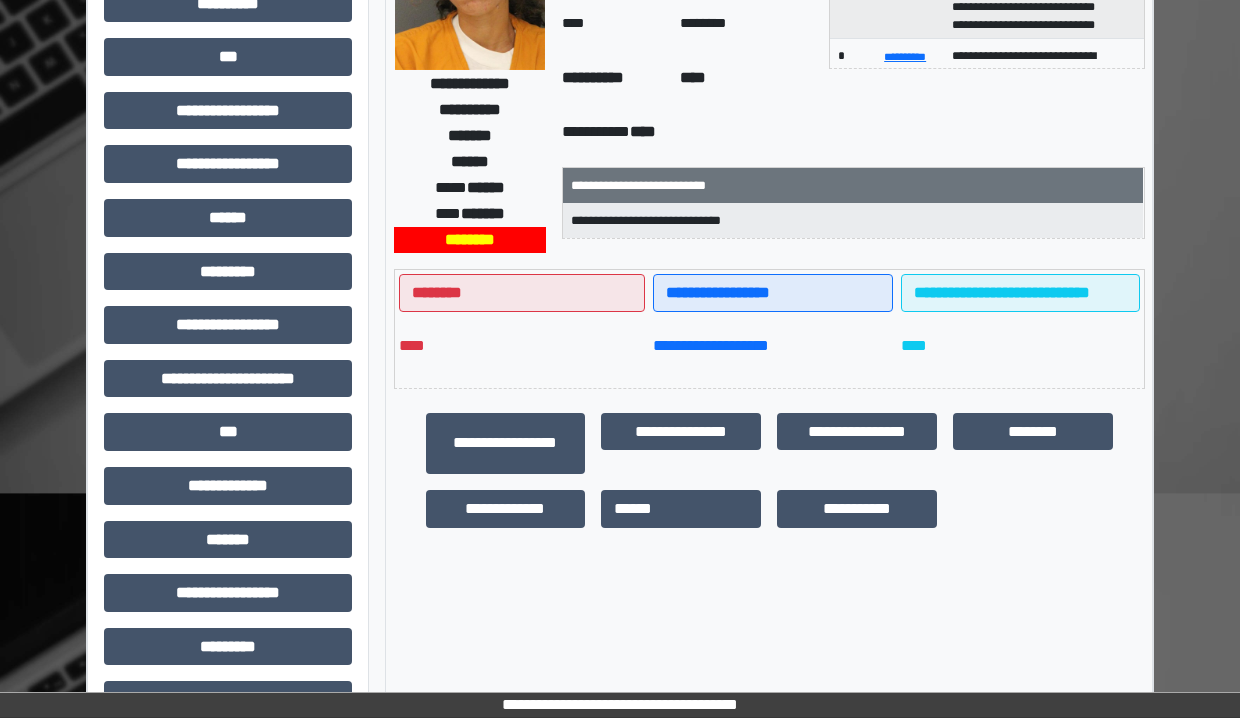 scroll, scrollTop: 366, scrollLeft: 0, axis: vertical 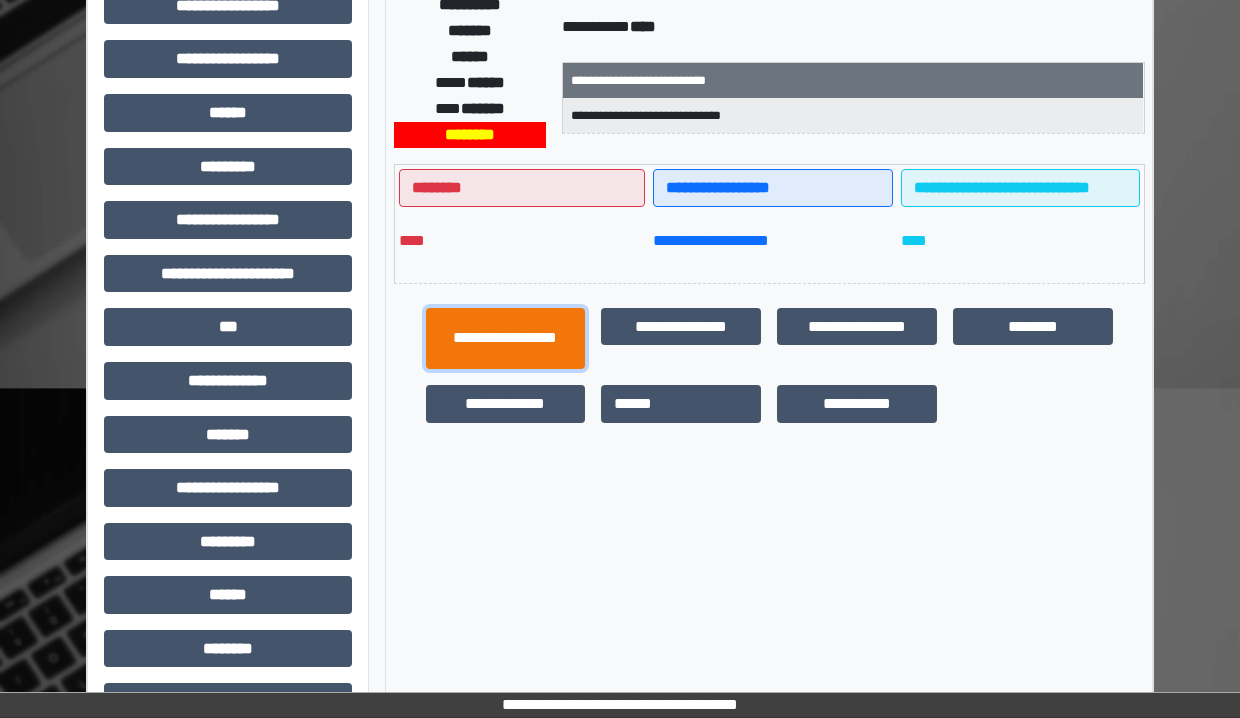 click on "**********" at bounding box center (506, 339) 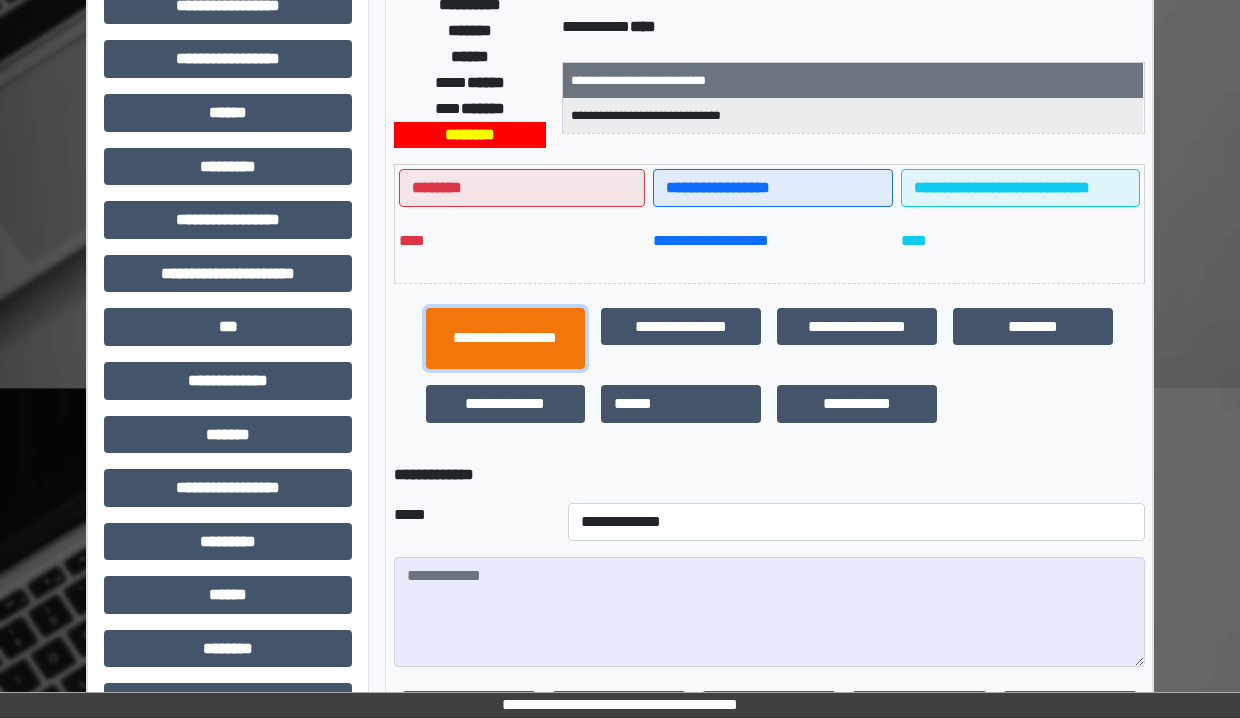 click on "**********" at bounding box center (506, 339) 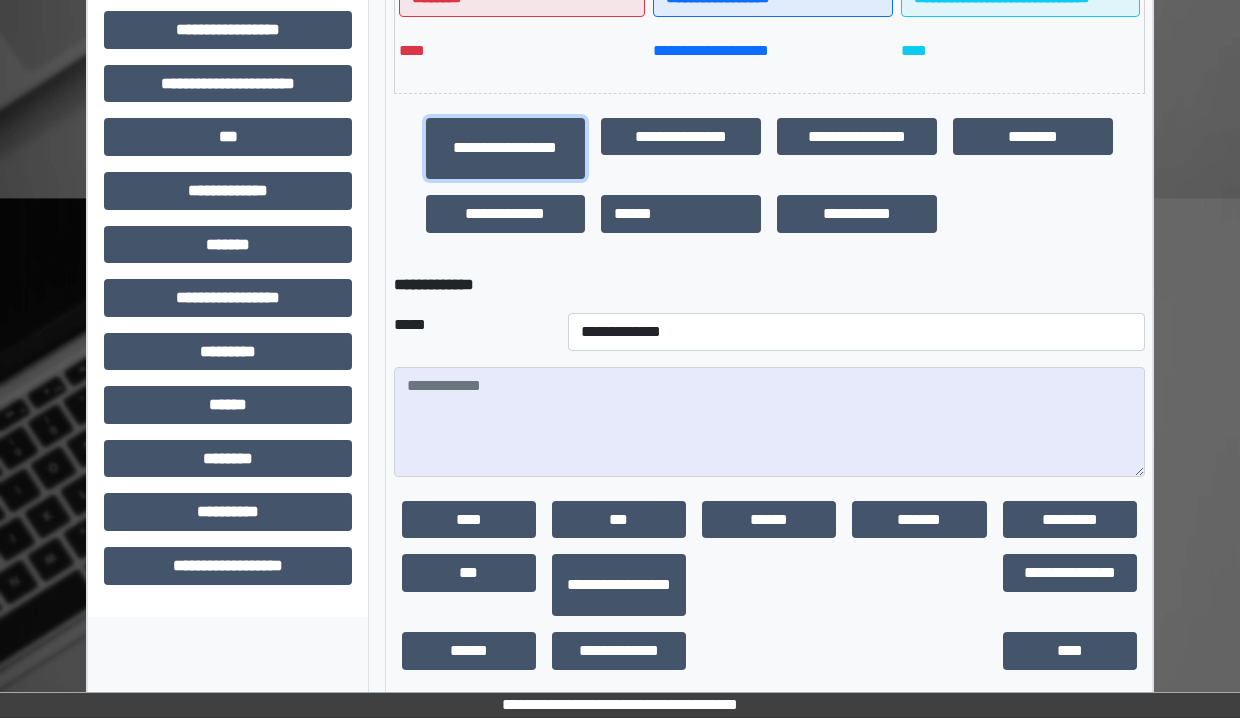 scroll, scrollTop: 572, scrollLeft: 0, axis: vertical 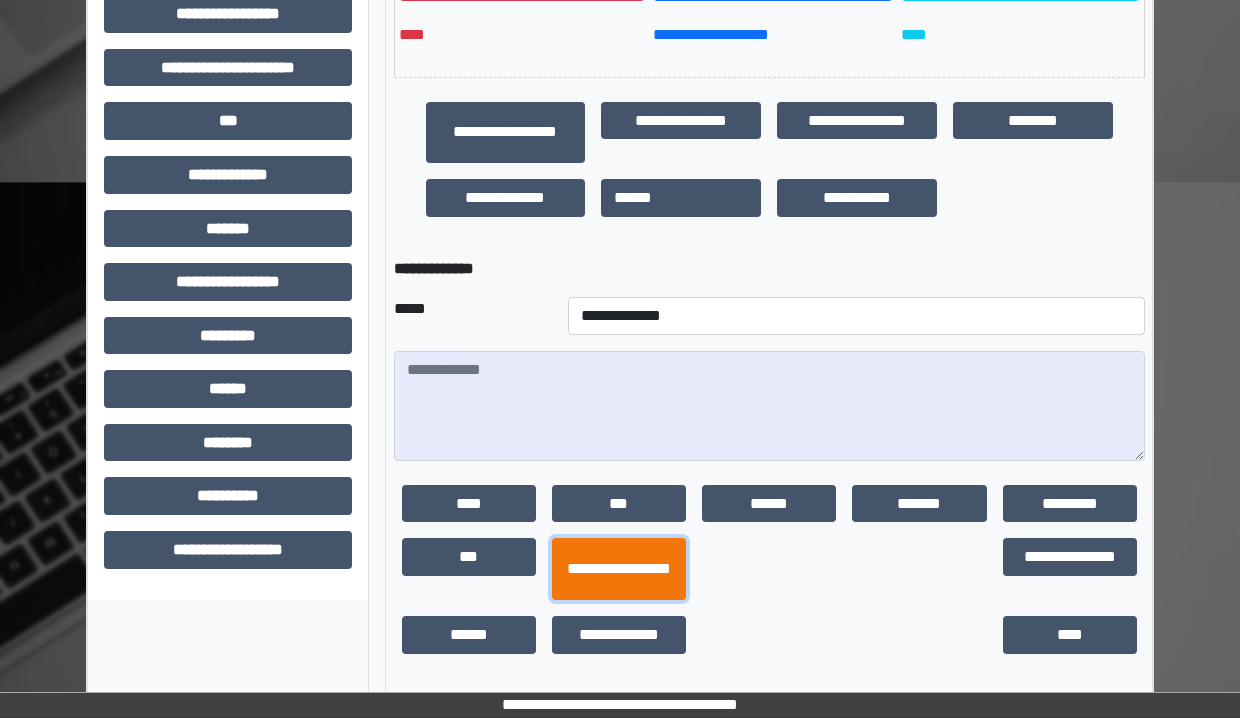 click on "**********" at bounding box center (619, 569) 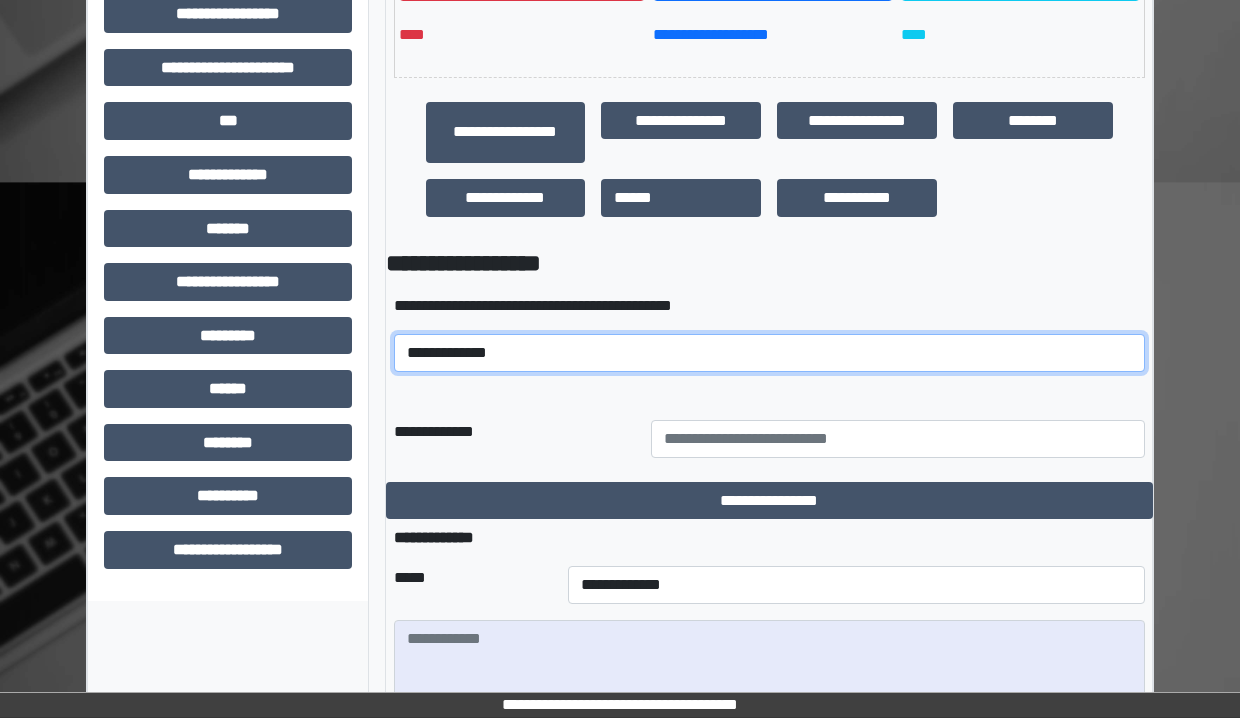 click on "**********" at bounding box center (769, 353) 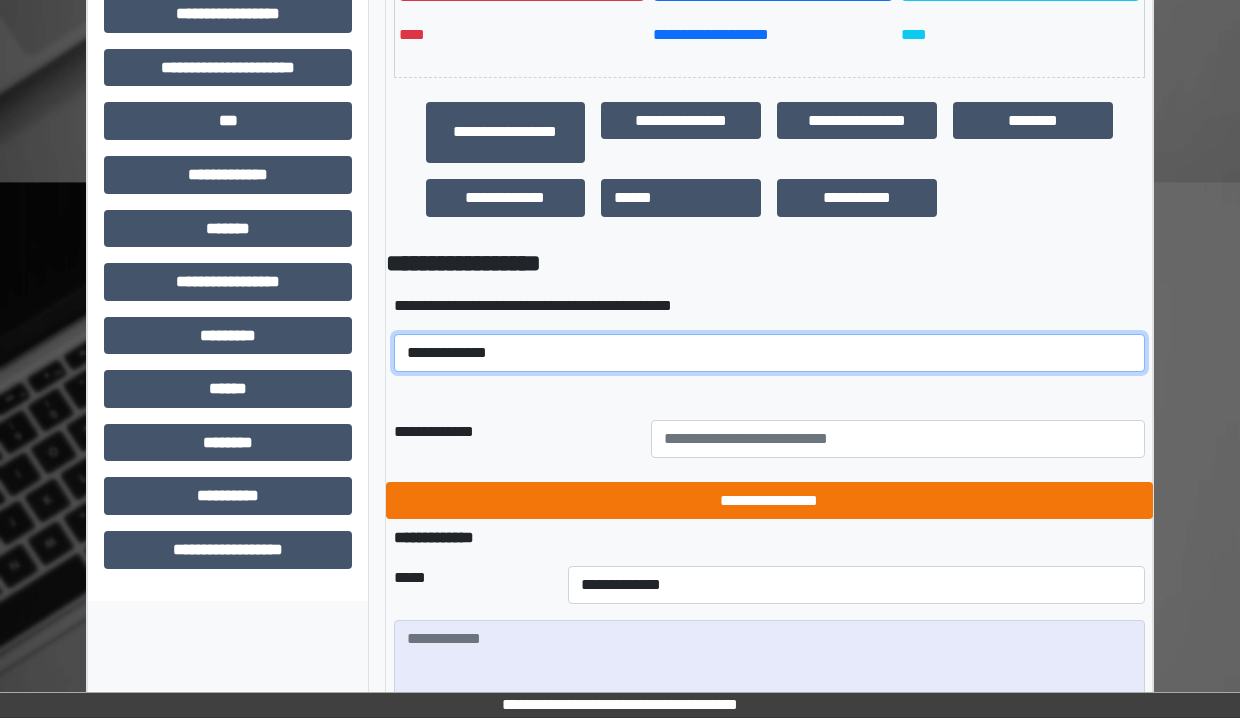 select on "*****" 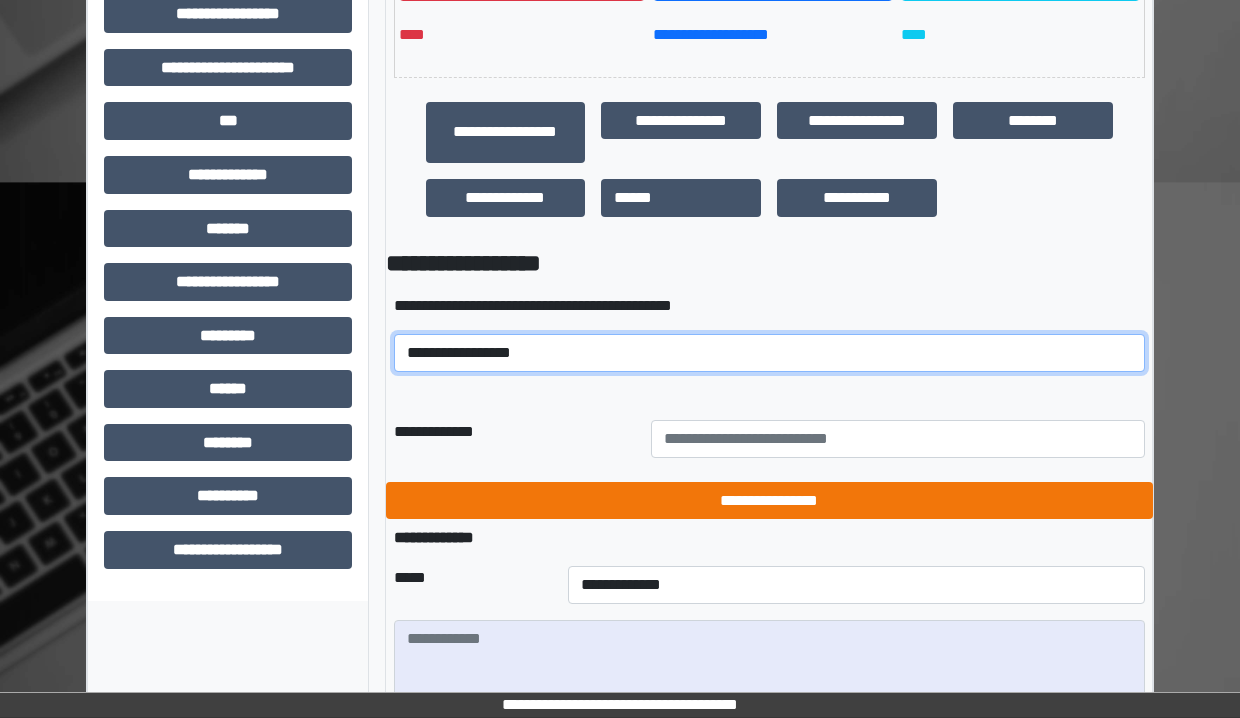 click on "**********" at bounding box center [769, 353] 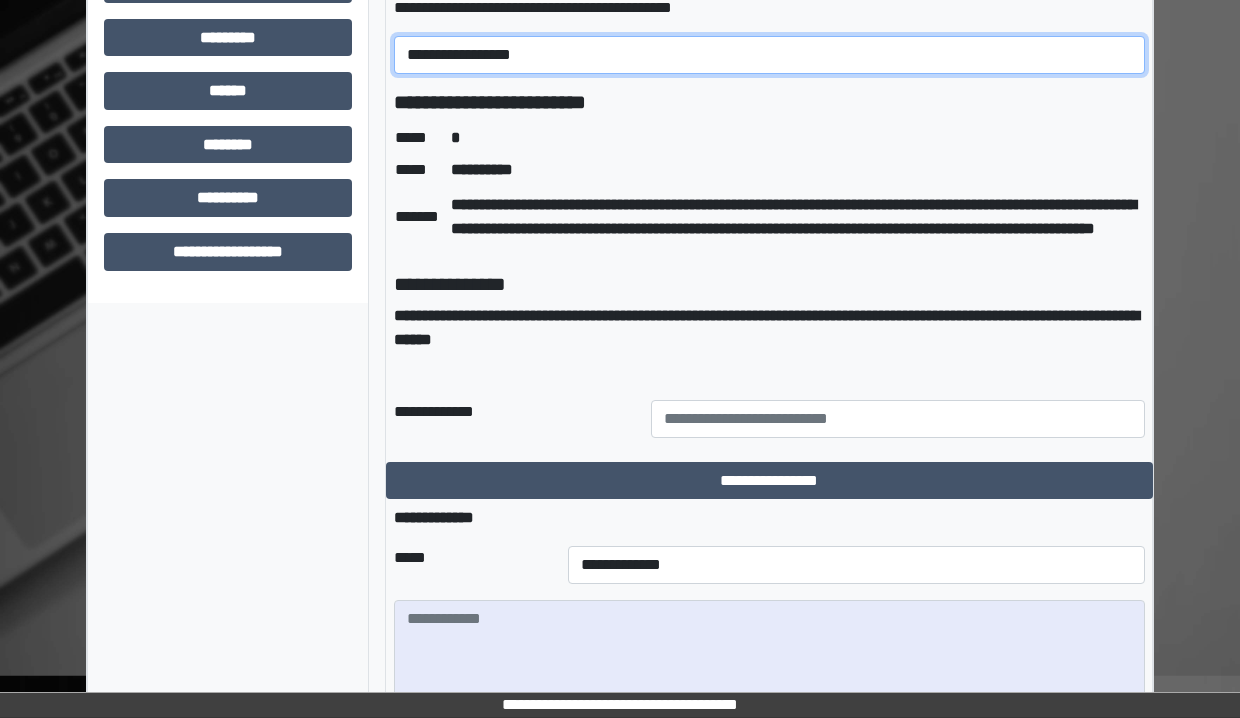 scroll, scrollTop: 949, scrollLeft: 0, axis: vertical 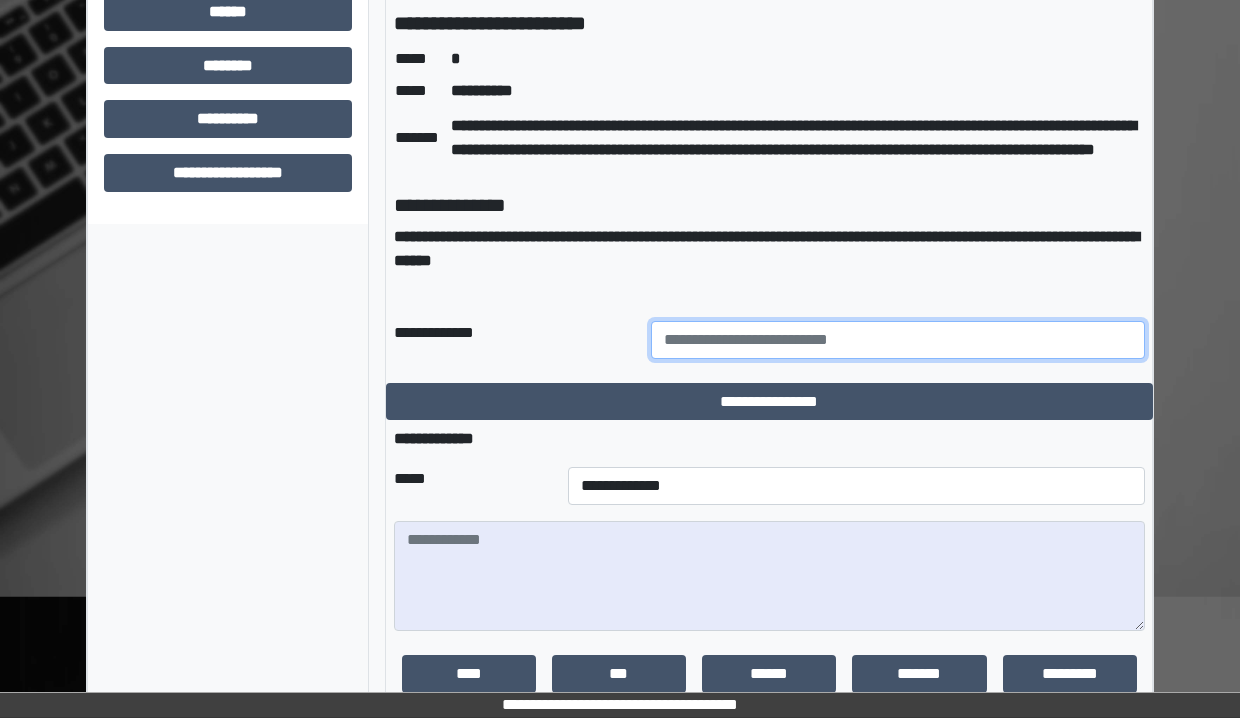 click at bounding box center (898, 340) 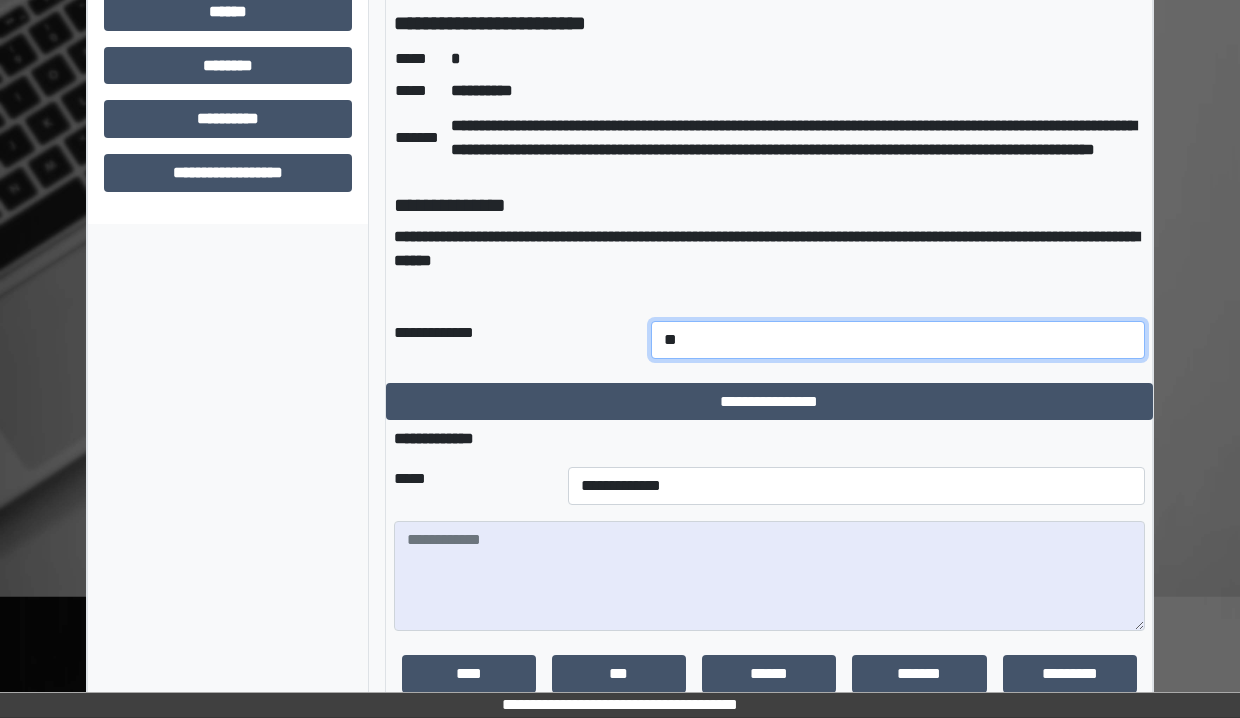 type on "*" 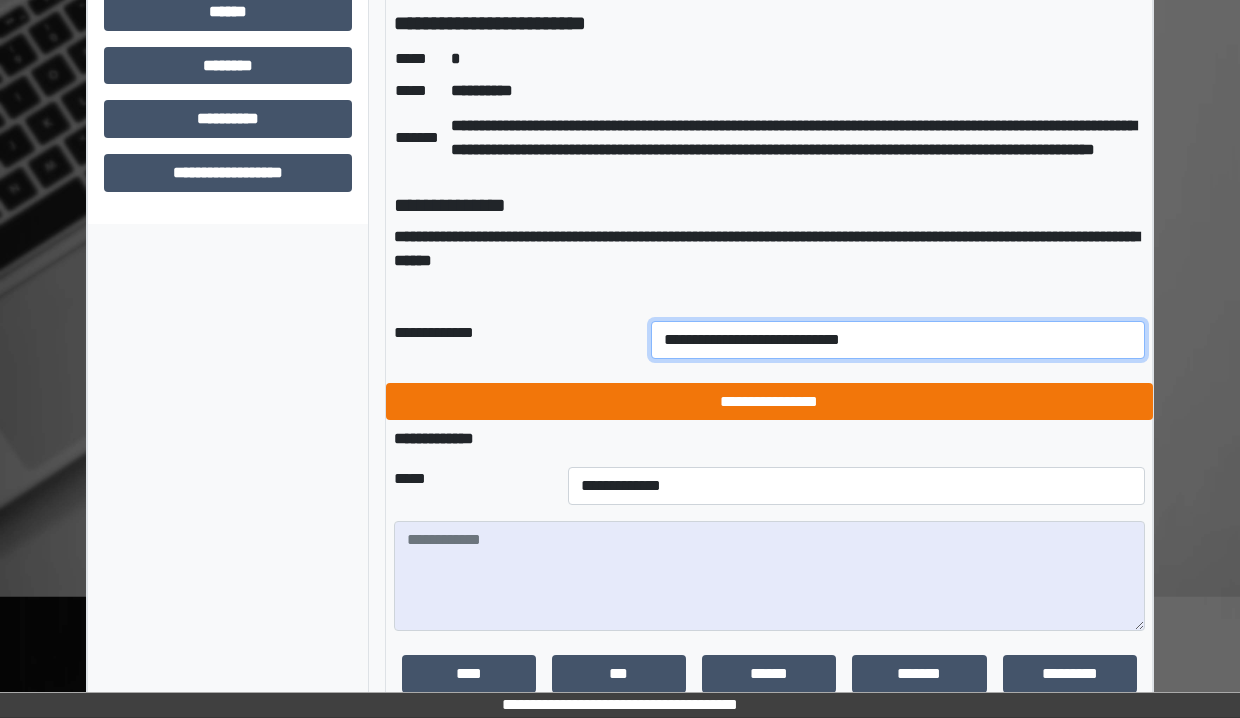 type on "**********" 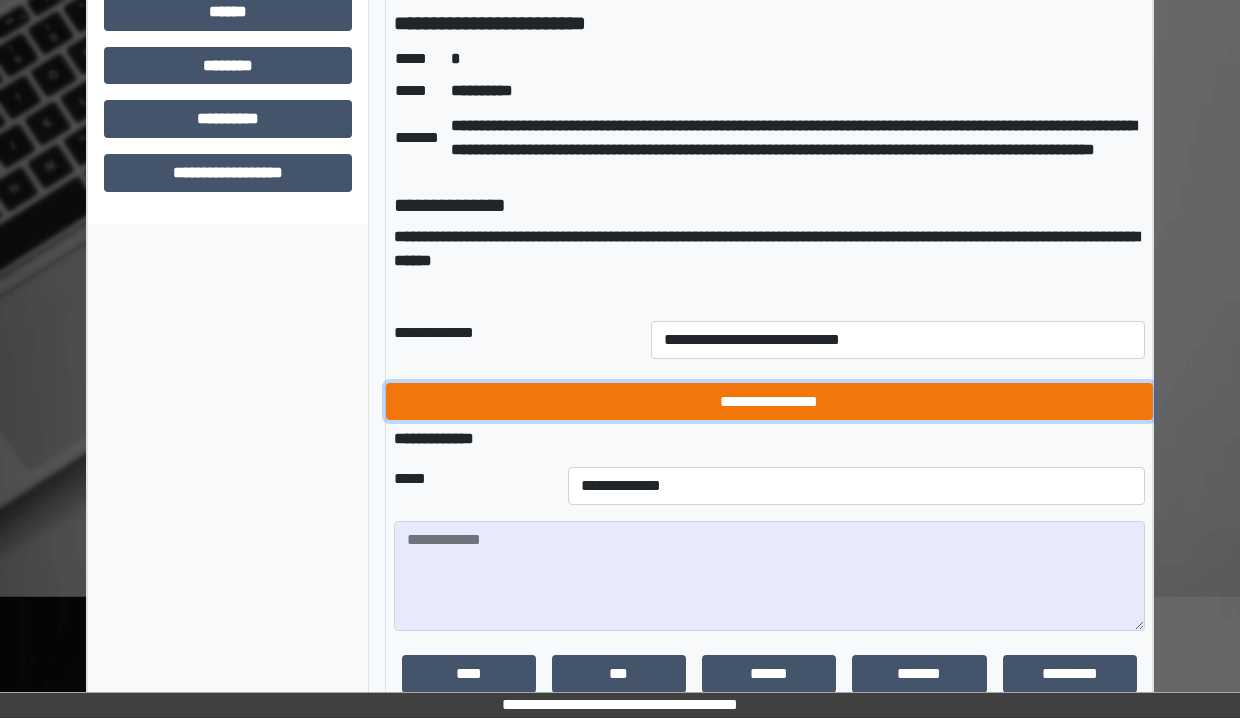 click on "**********" at bounding box center [769, 402] 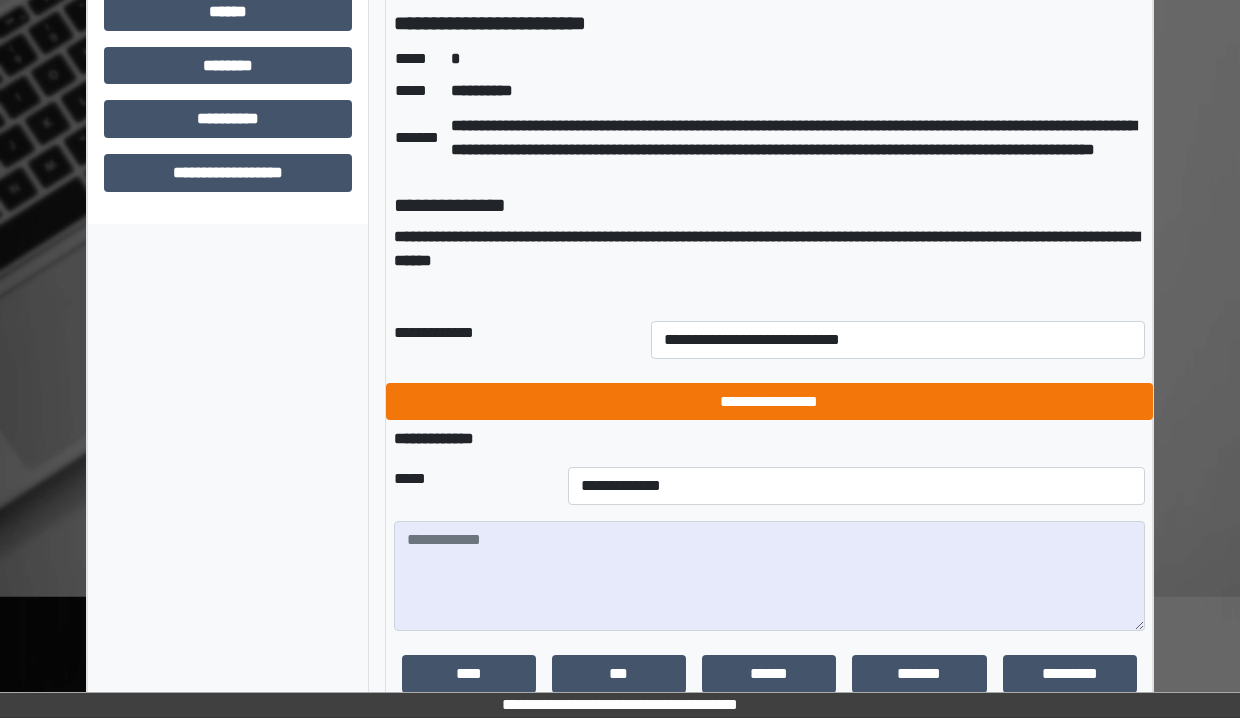 scroll, scrollTop: 842, scrollLeft: 0, axis: vertical 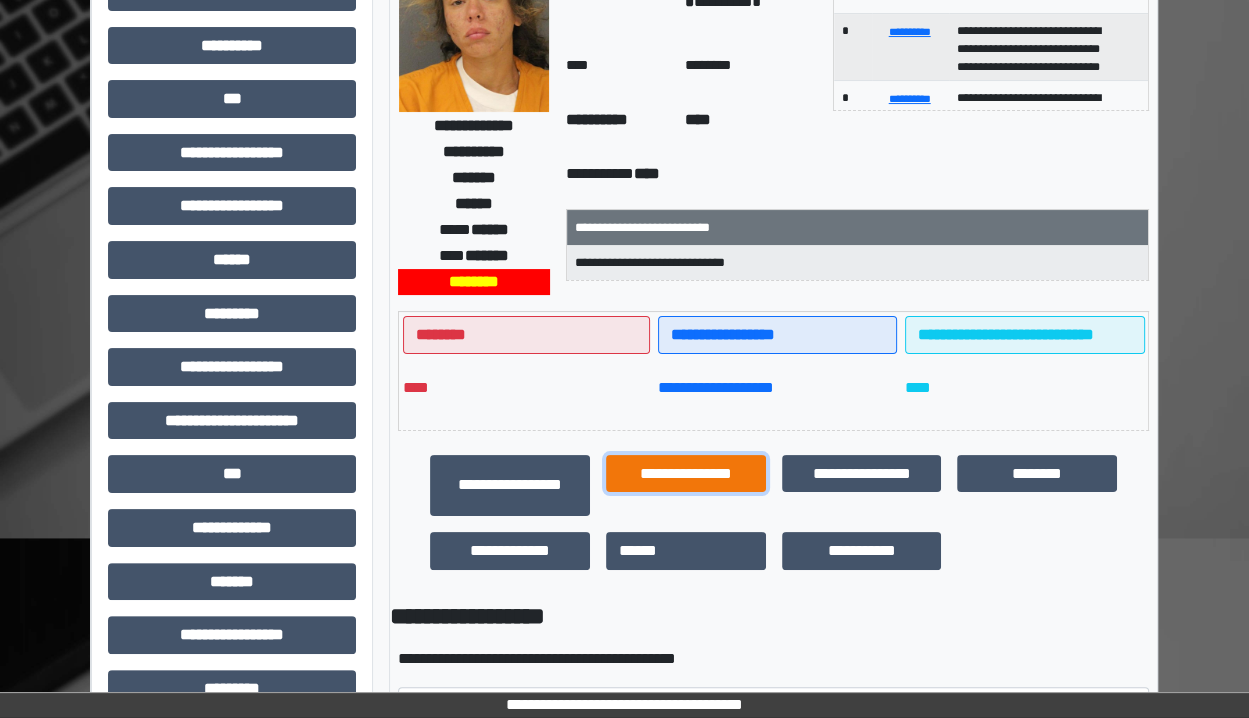 click on "**********" at bounding box center (686, 474) 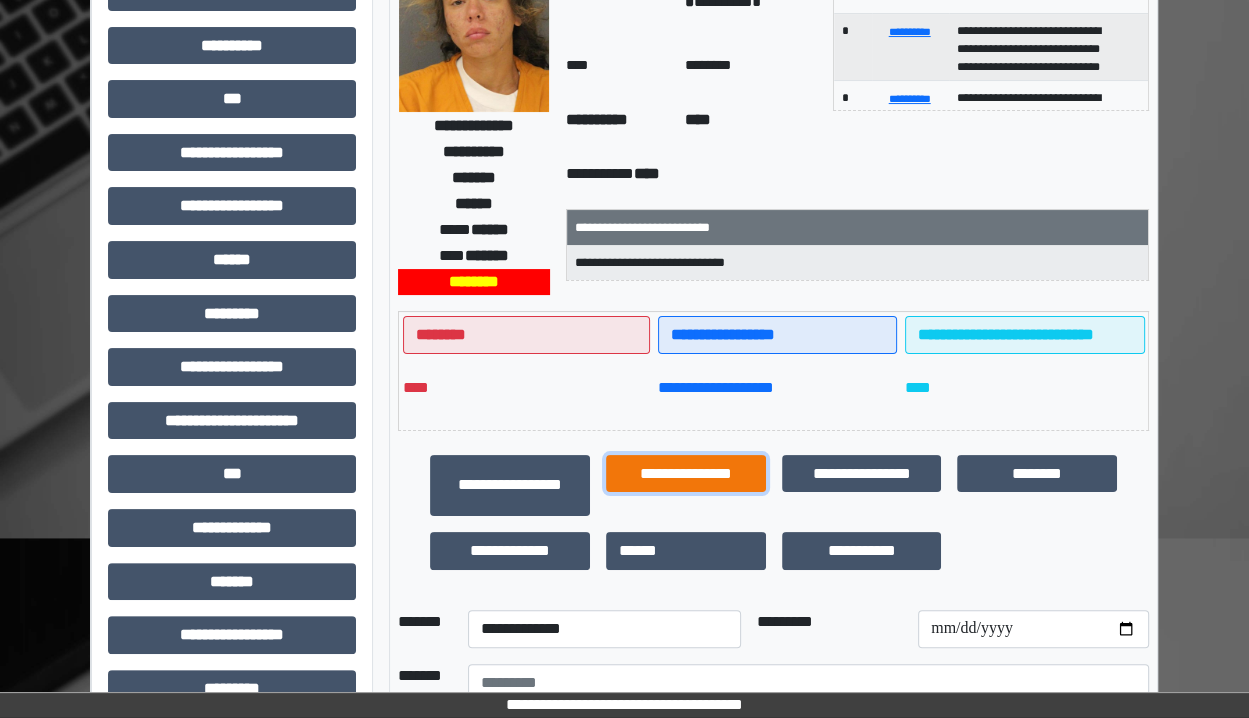 click on "**********" at bounding box center (686, 474) 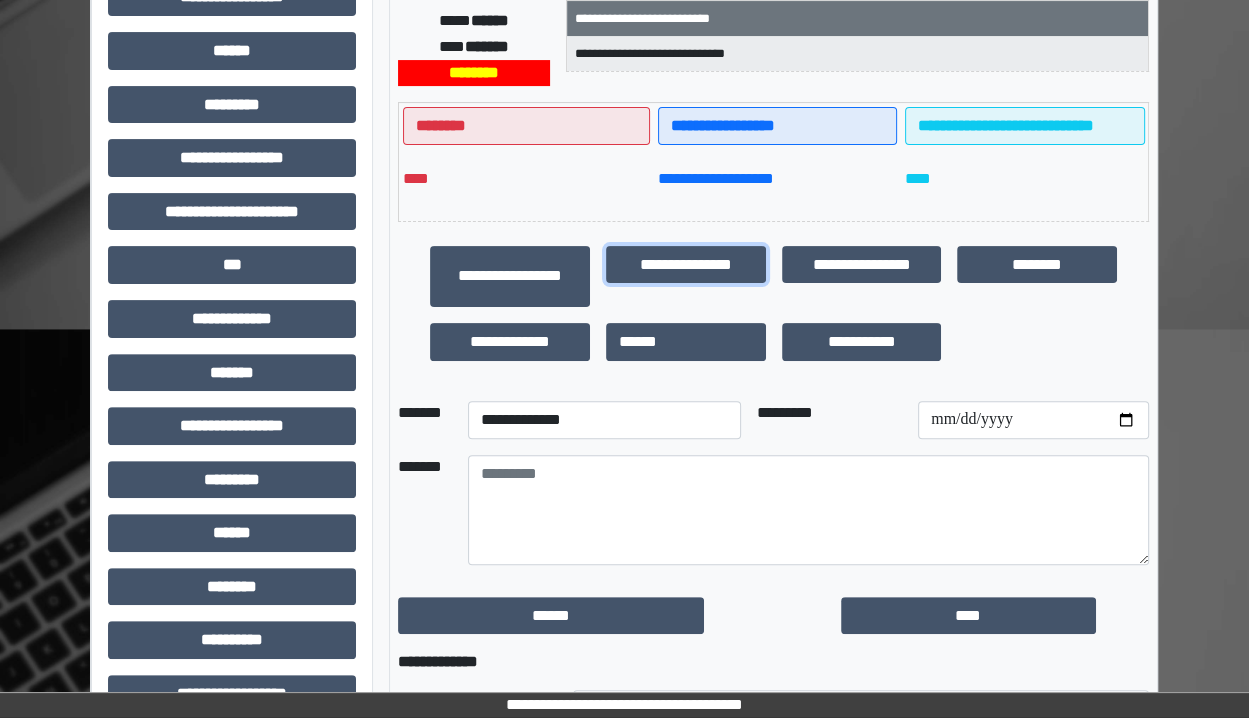 scroll, scrollTop: 521, scrollLeft: 0, axis: vertical 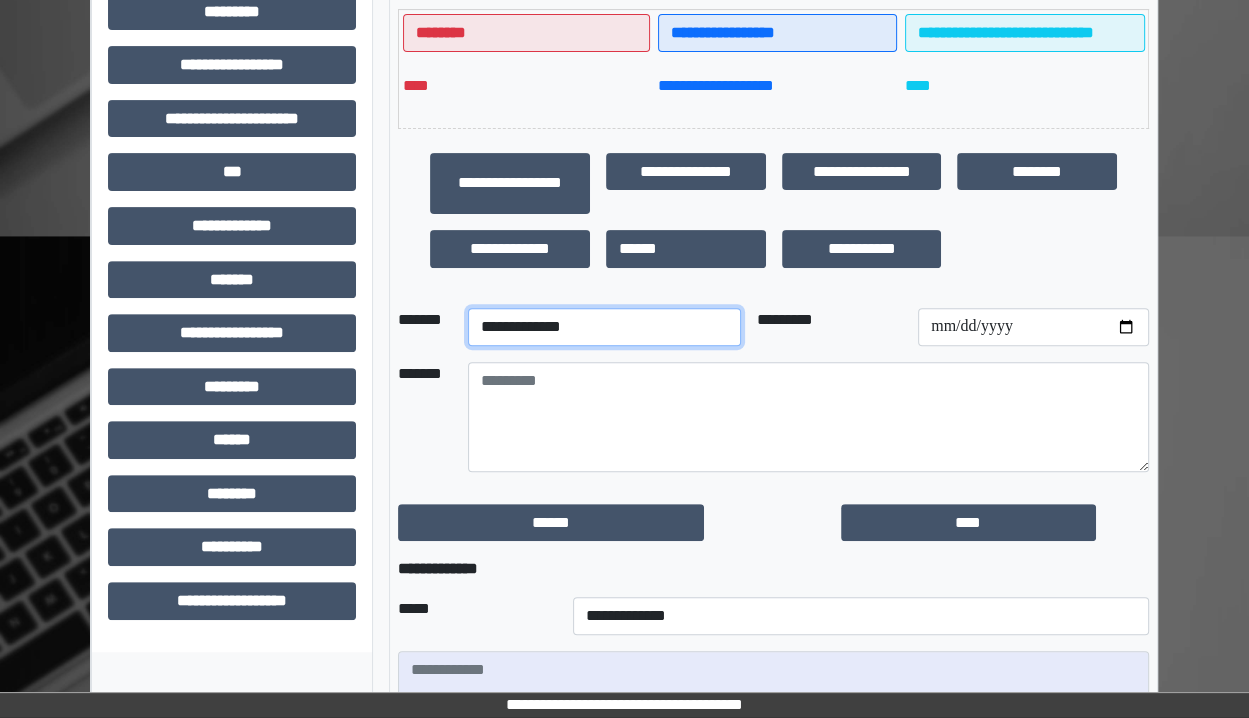 click on "**********" at bounding box center [604, 327] 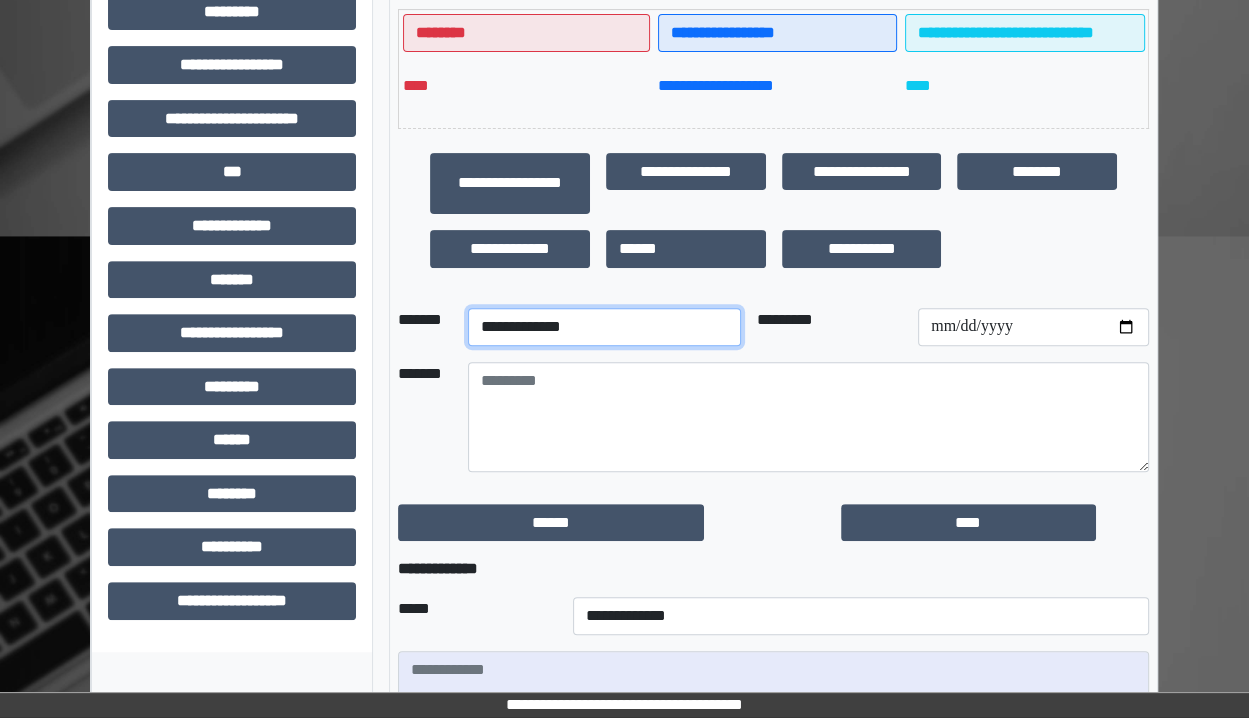 select on "*" 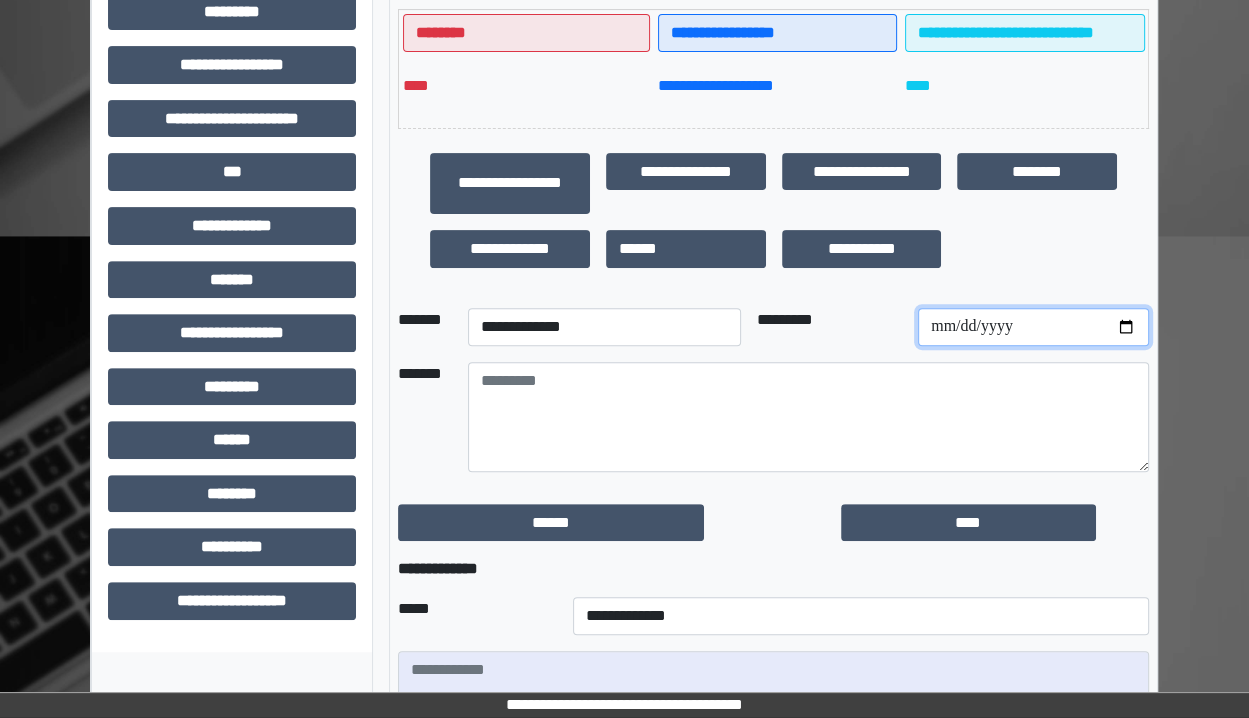 click at bounding box center [1033, 327] 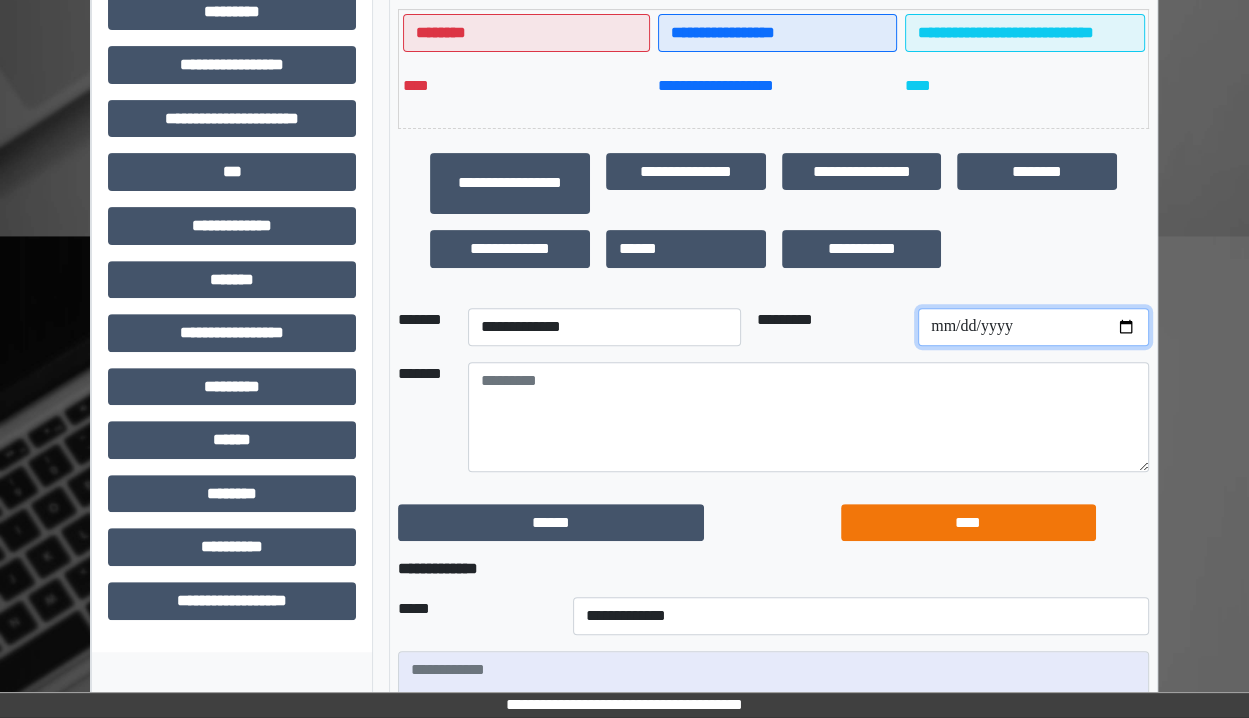type on "**********" 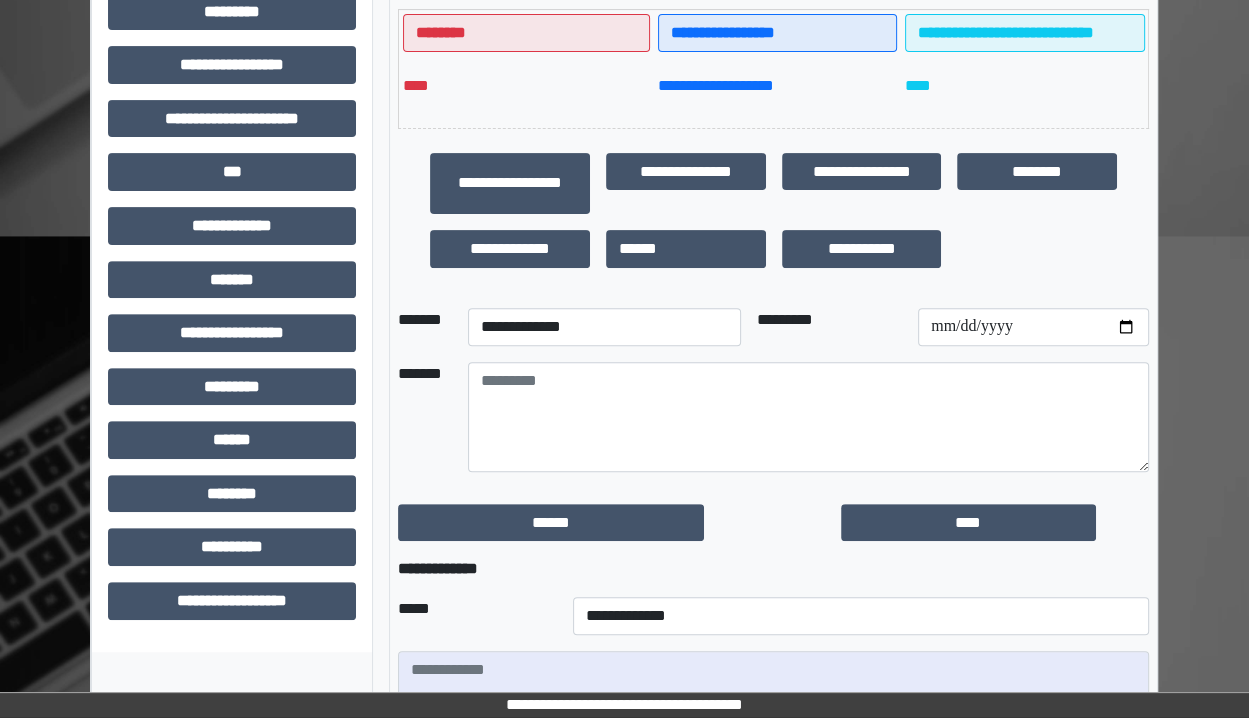 click on "**********" at bounding box center (773, 424) 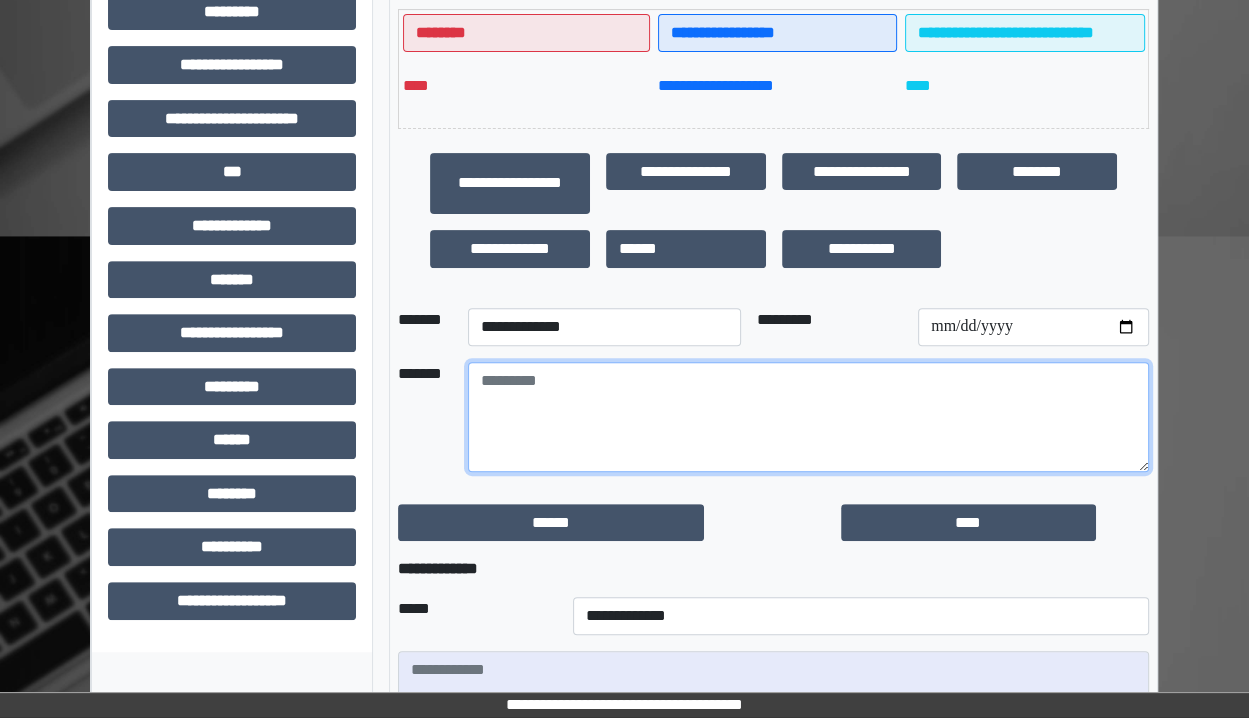 click at bounding box center (808, 417) 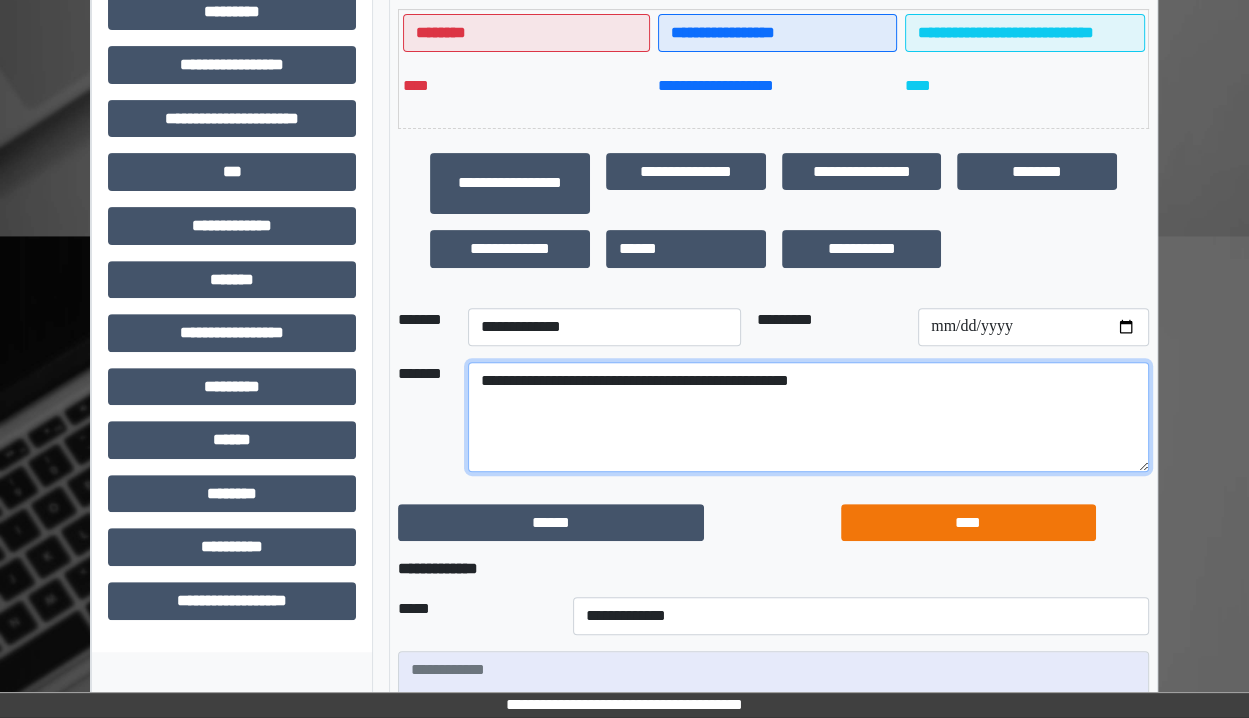 type on "**********" 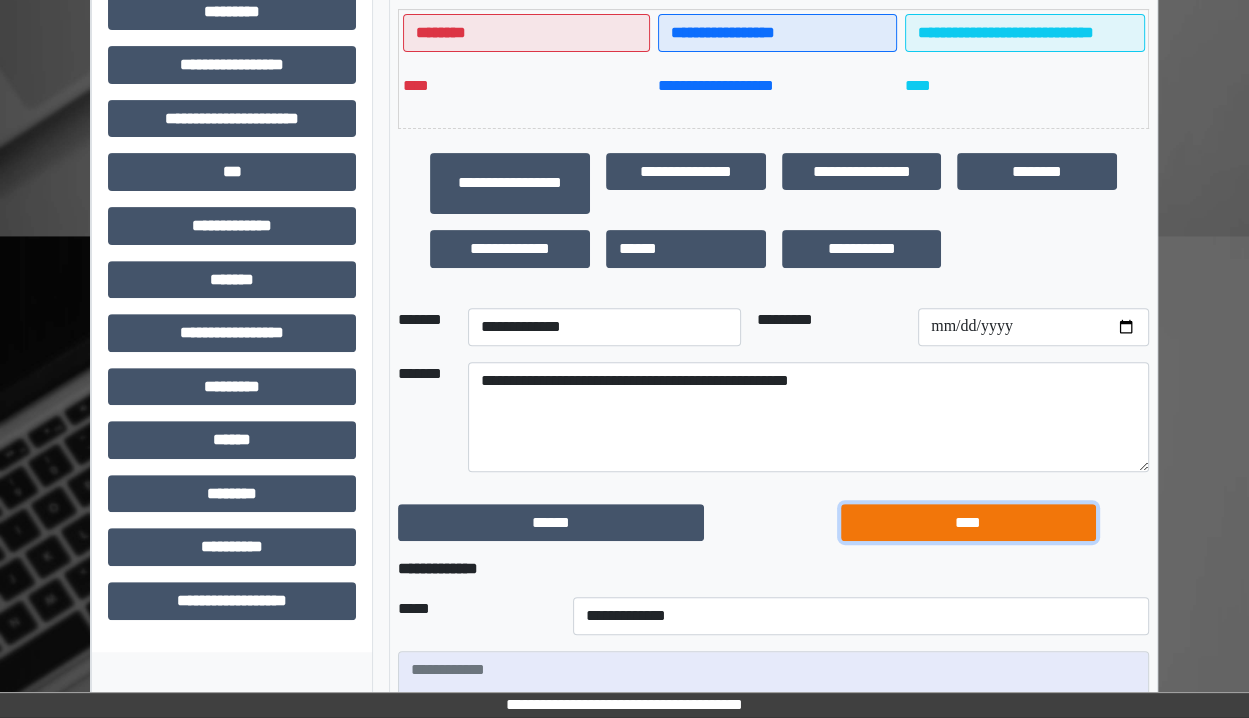 click on "****" at bounding box center [968, 523] 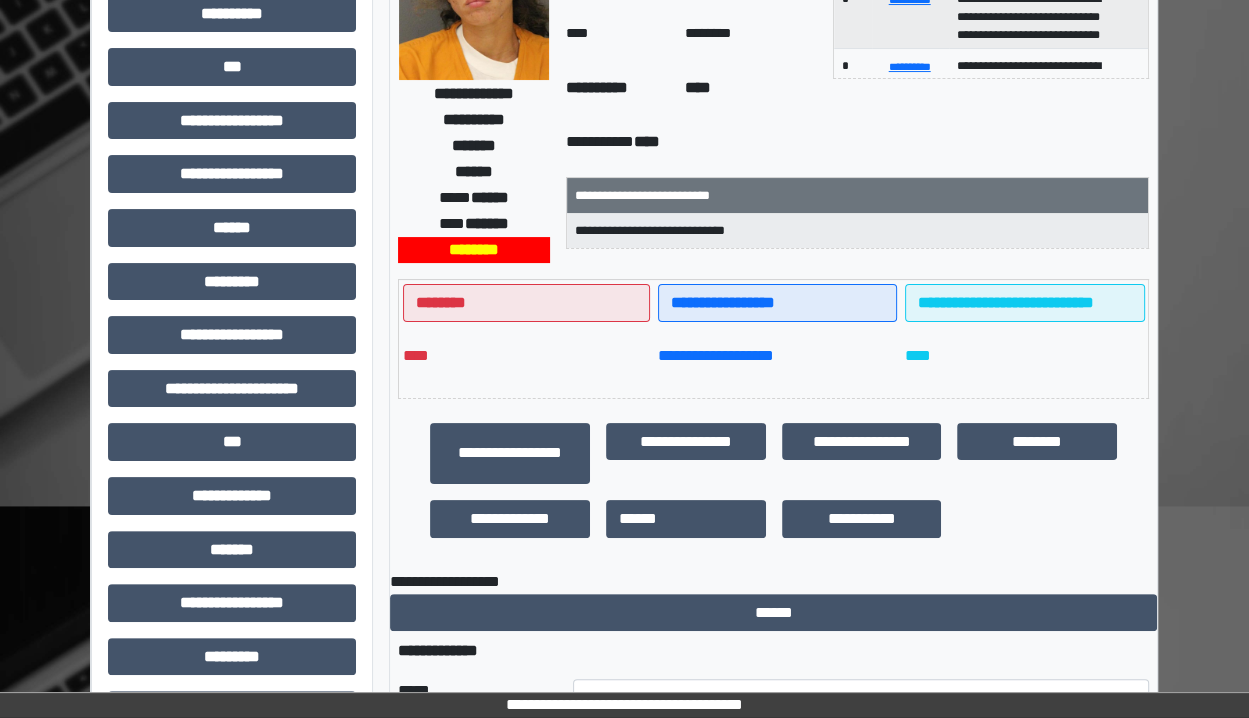 scroll, scrollTop: 0, scrollLeft: 0, axis: both 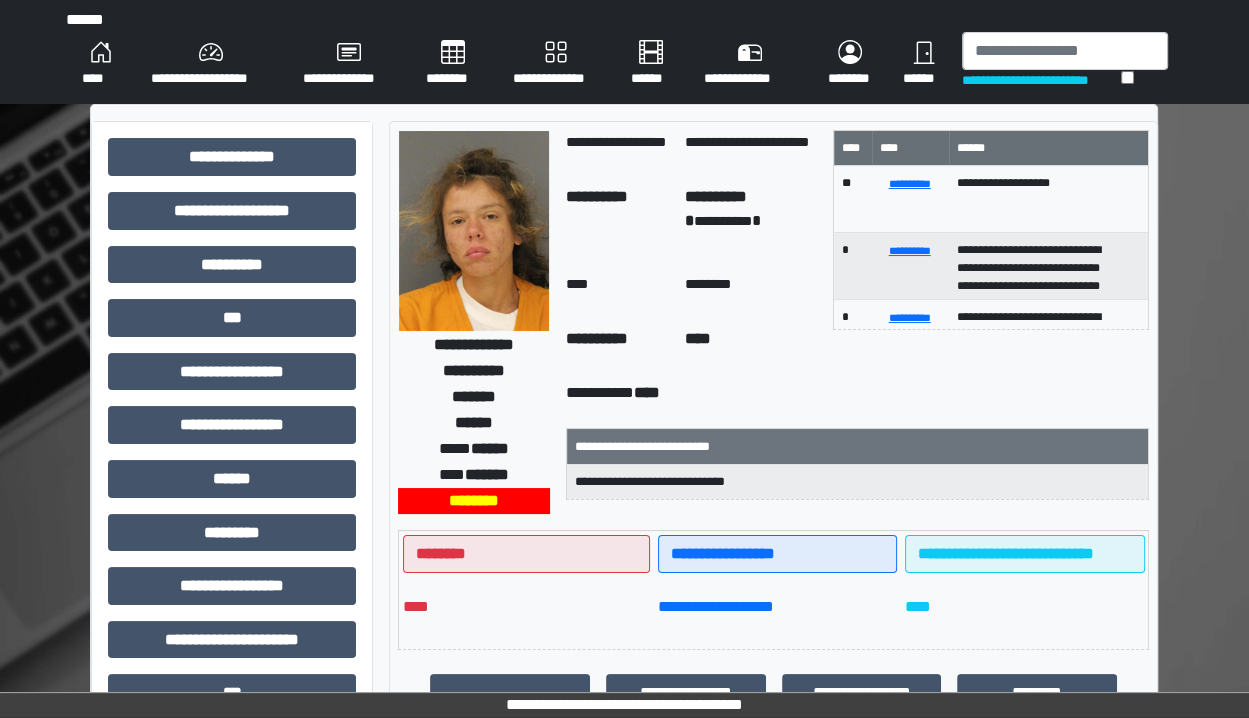 click on "******" at bounding box center (924, 64) 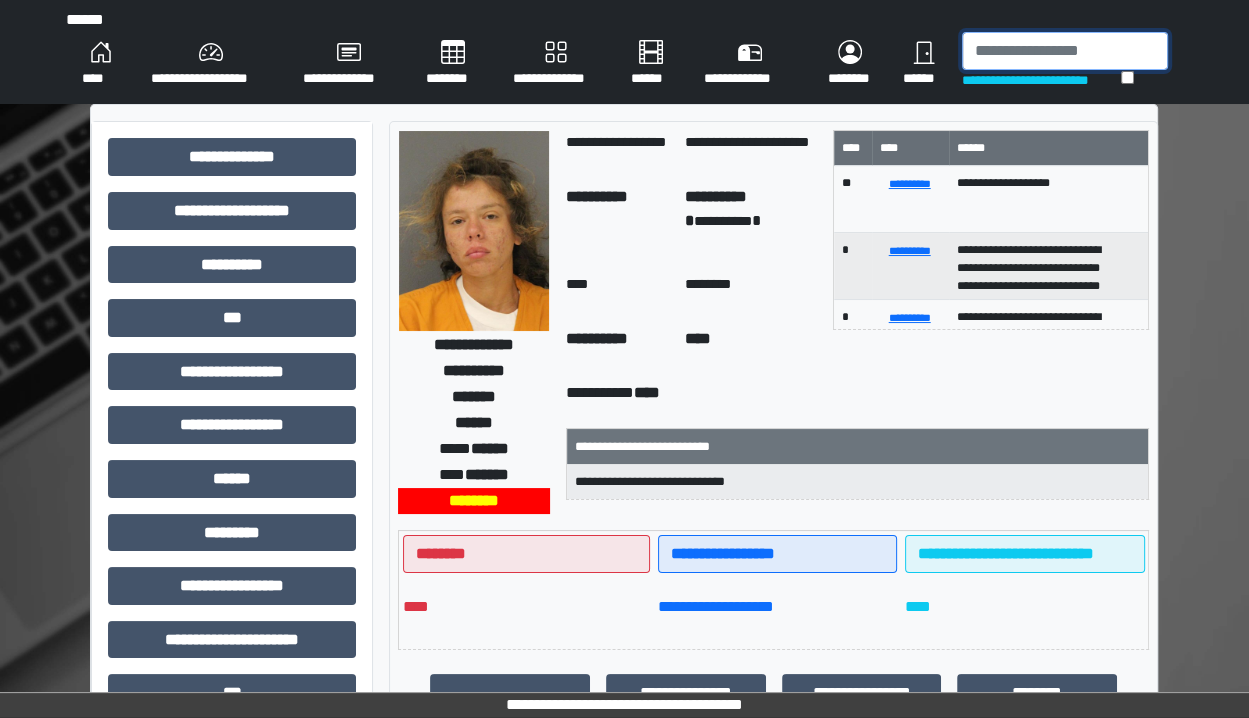 click at bounding box center [1065, 51] 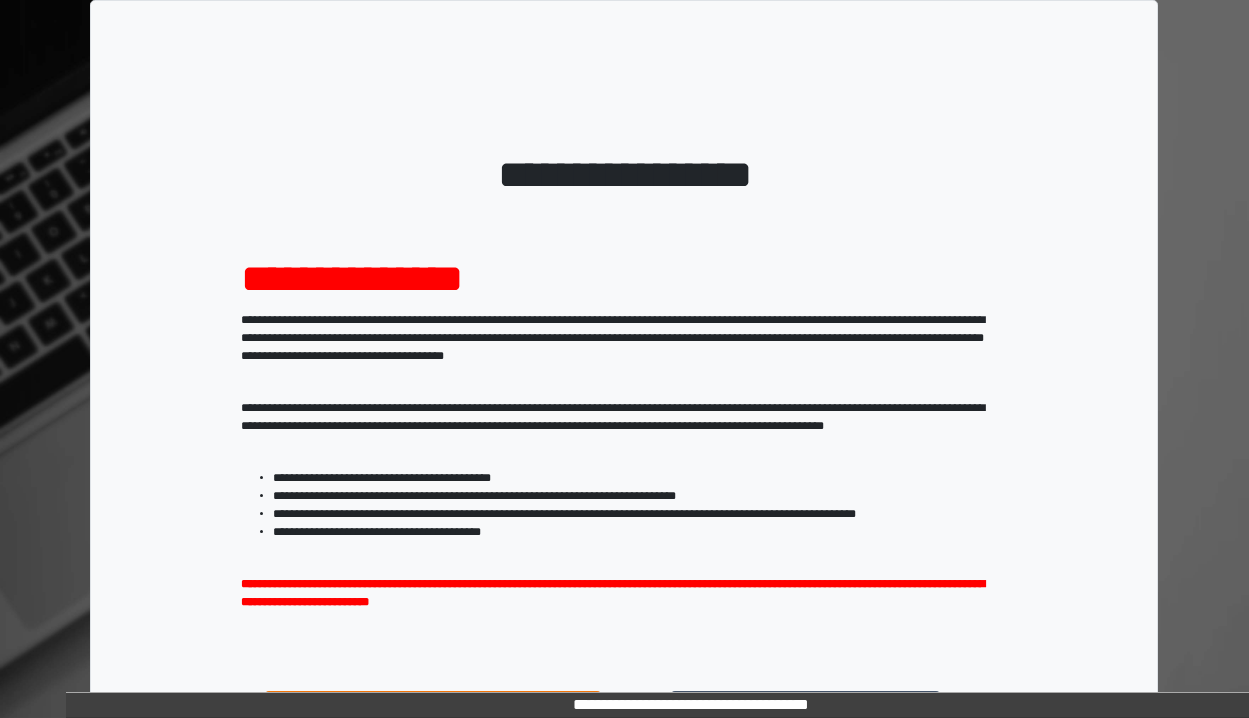 scroll, scrollTop: 0, scrollLeft: 0, axis: both 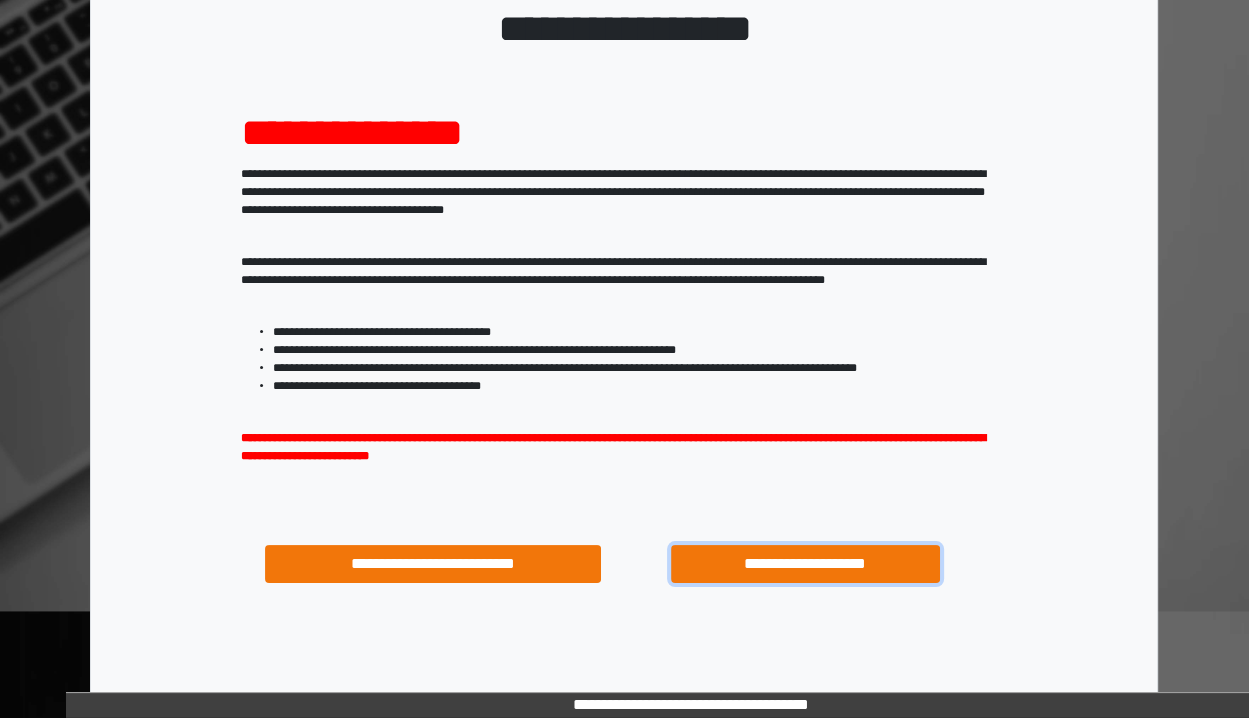 click on "**********" at bounding box center [805, 564] 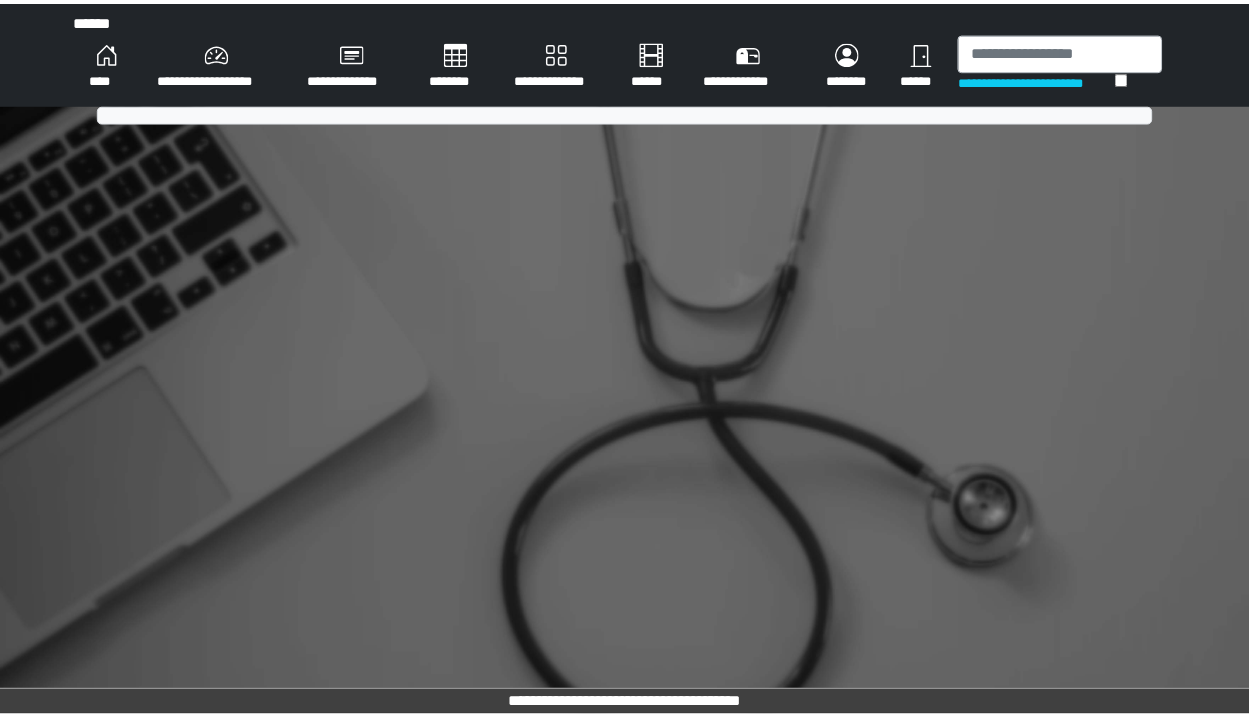 scroll, scrollTop: 0, scrollLeft: 0, axis: both 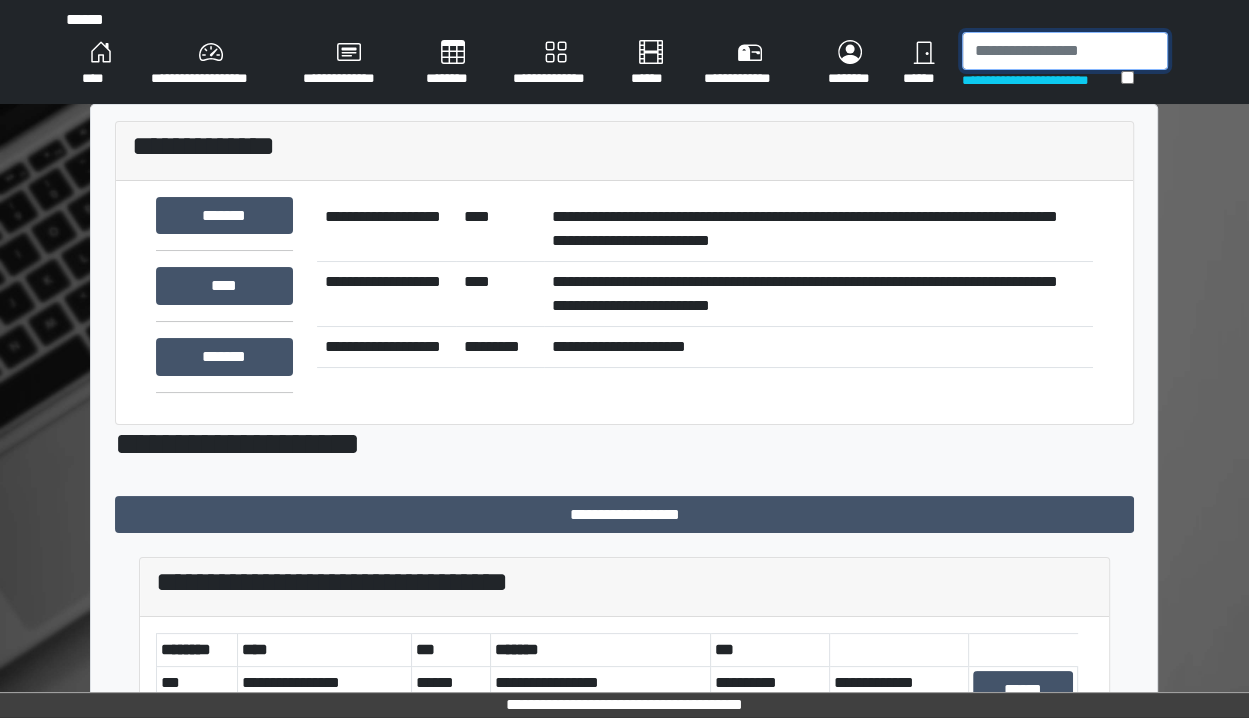 click at bounding box center (1065, 51) 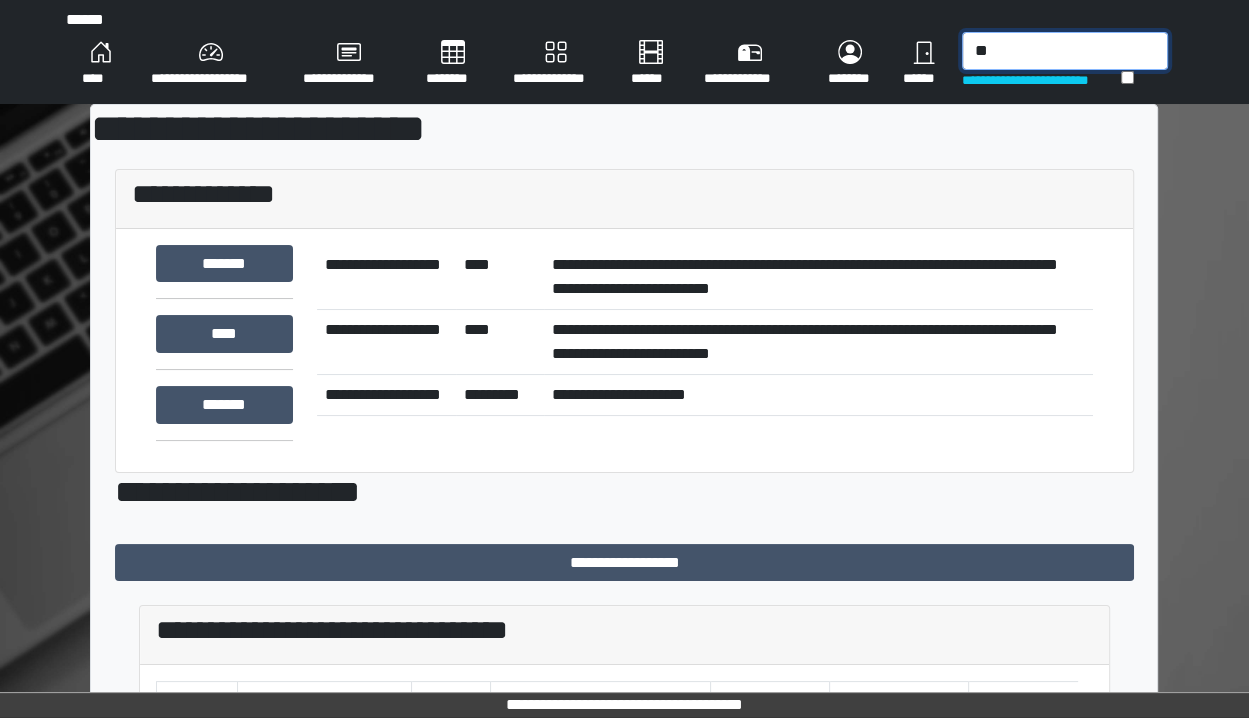 type on "*" 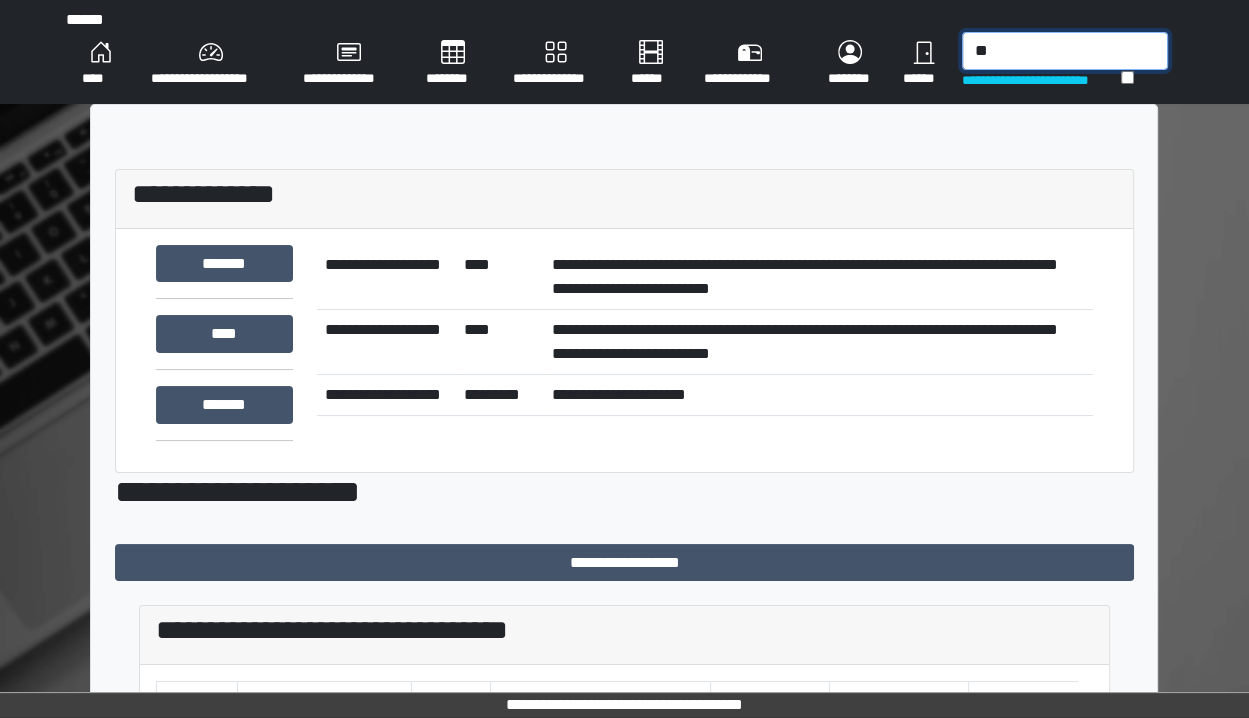 type on "*" 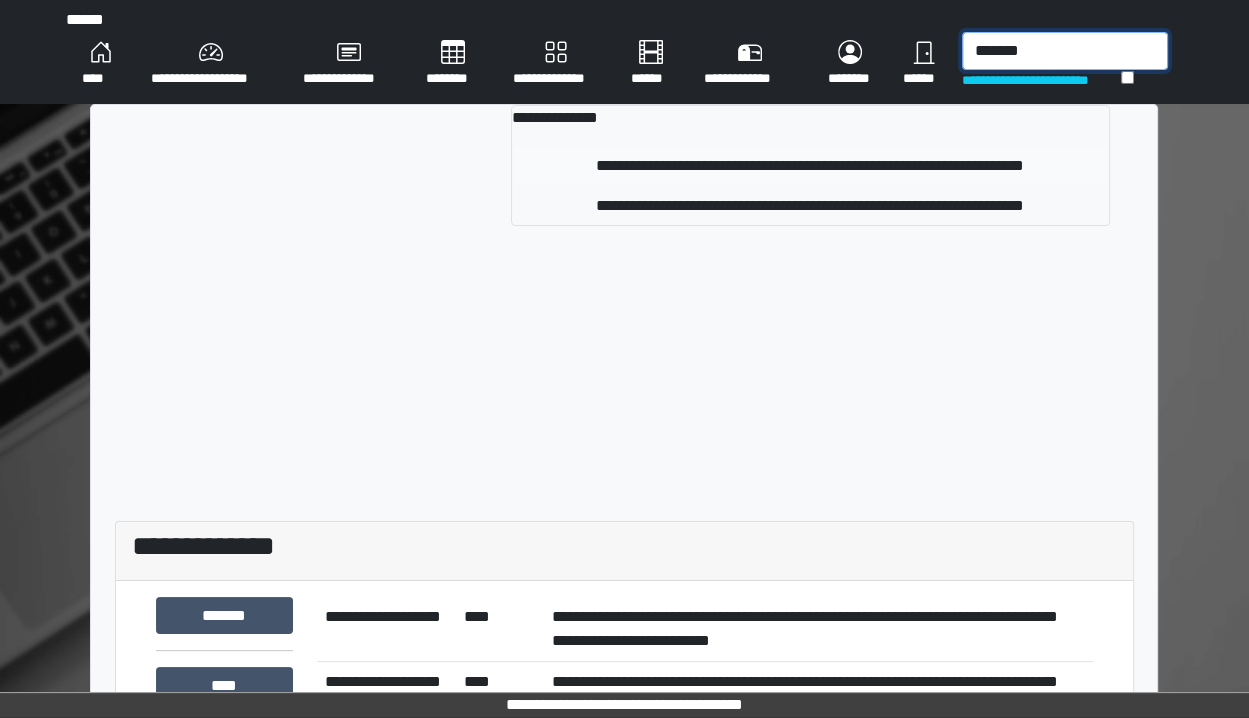 type on "*******" 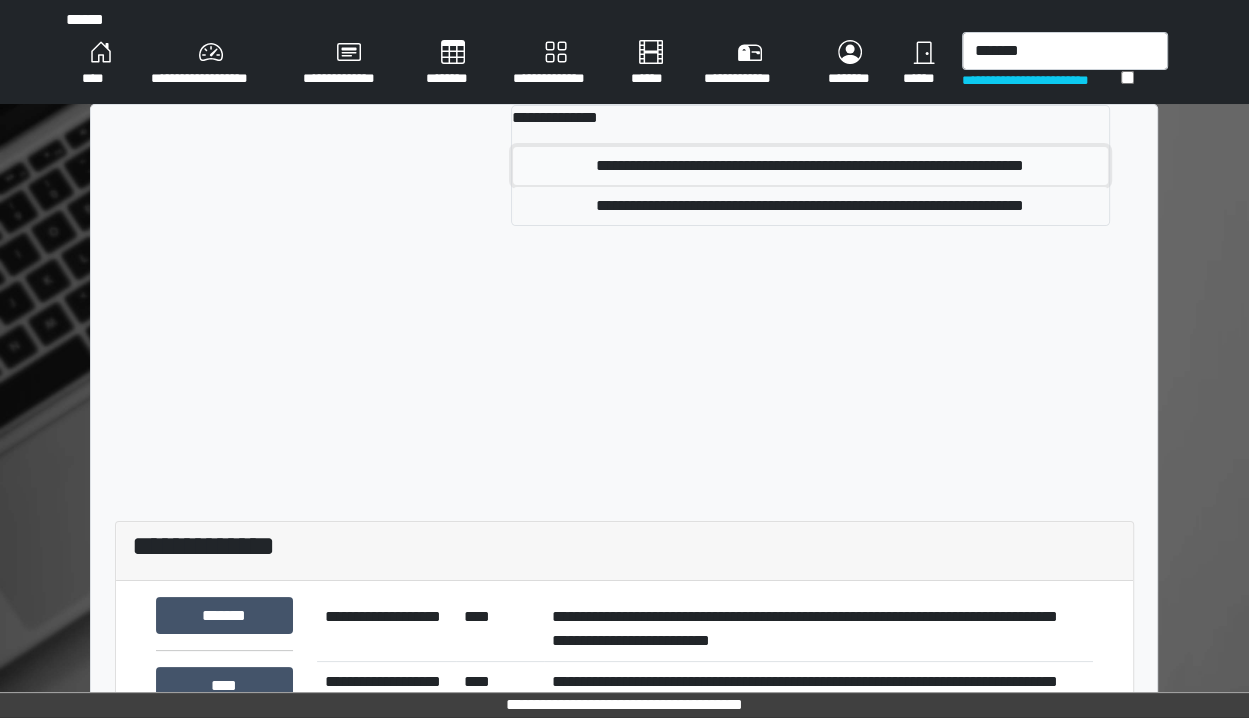 click on "**********" at bounding box center (810, 166) 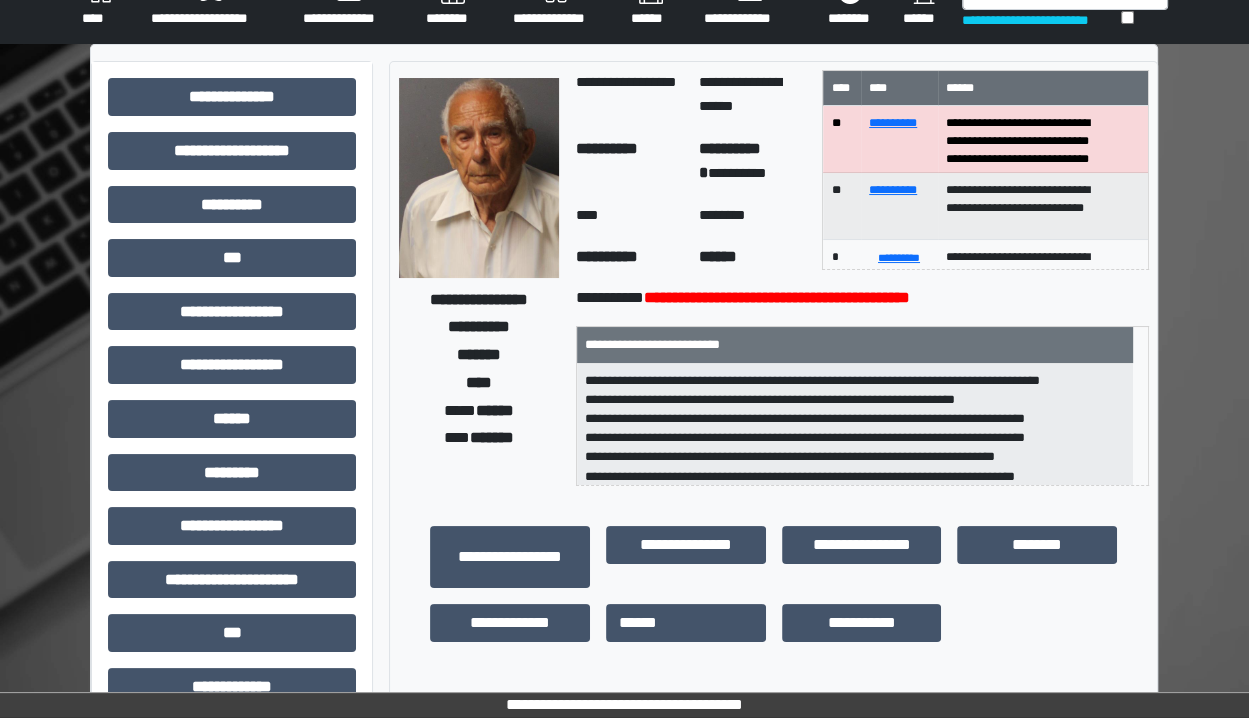 scroll, scrollTop: 60, scrollLeft: 0, axis: vertical 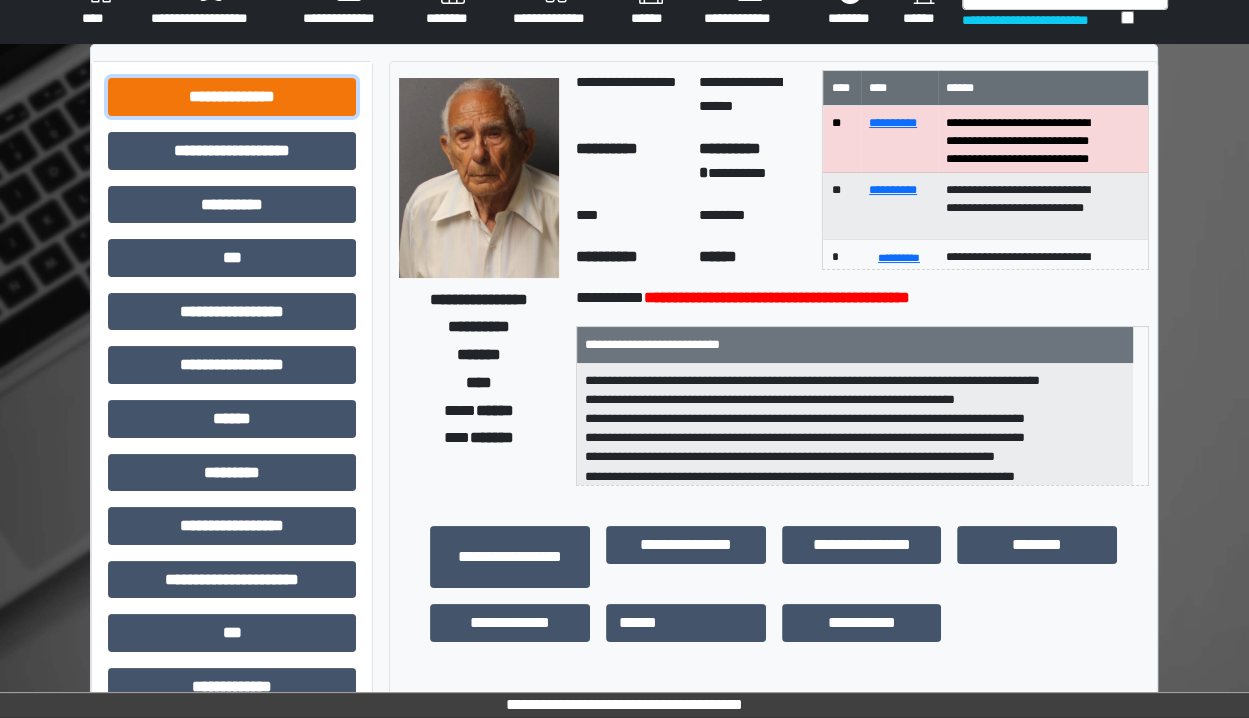 click on "**********" at bounding box center (232, 97) 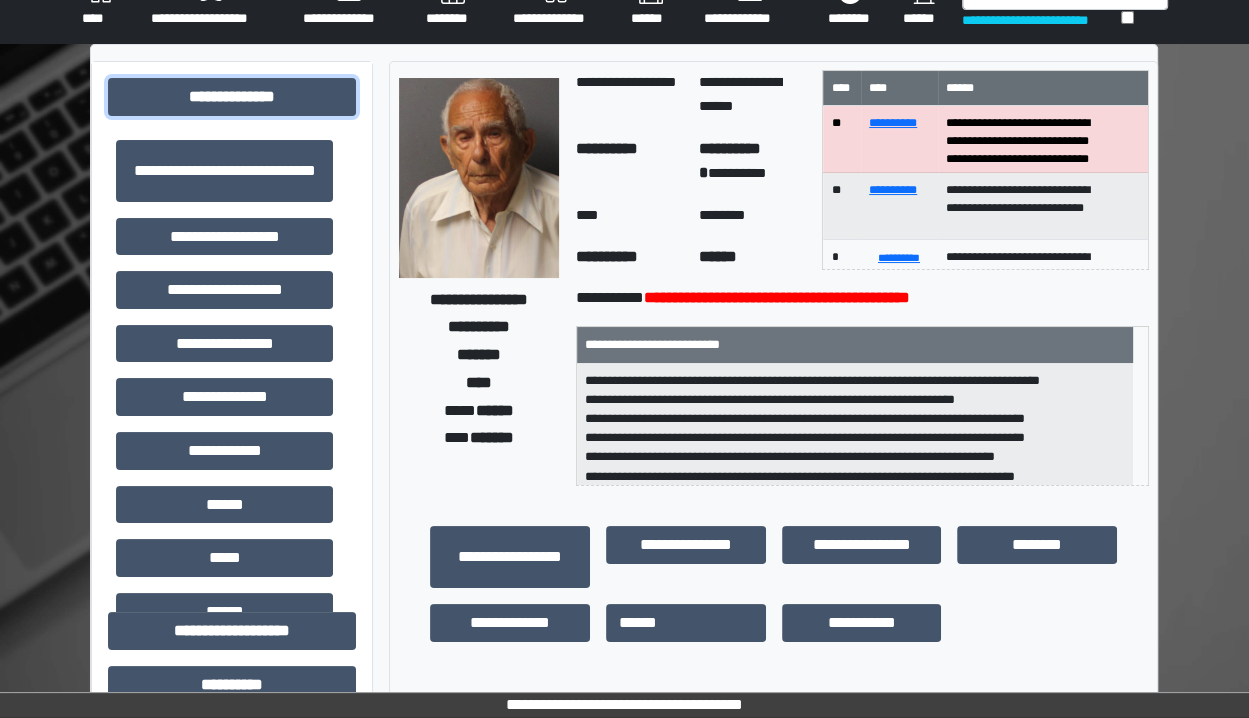 drag, startPoint x: 308, startPoint y: 101, endPoint x: 470, endPoint y: 65, distance: 165.9518 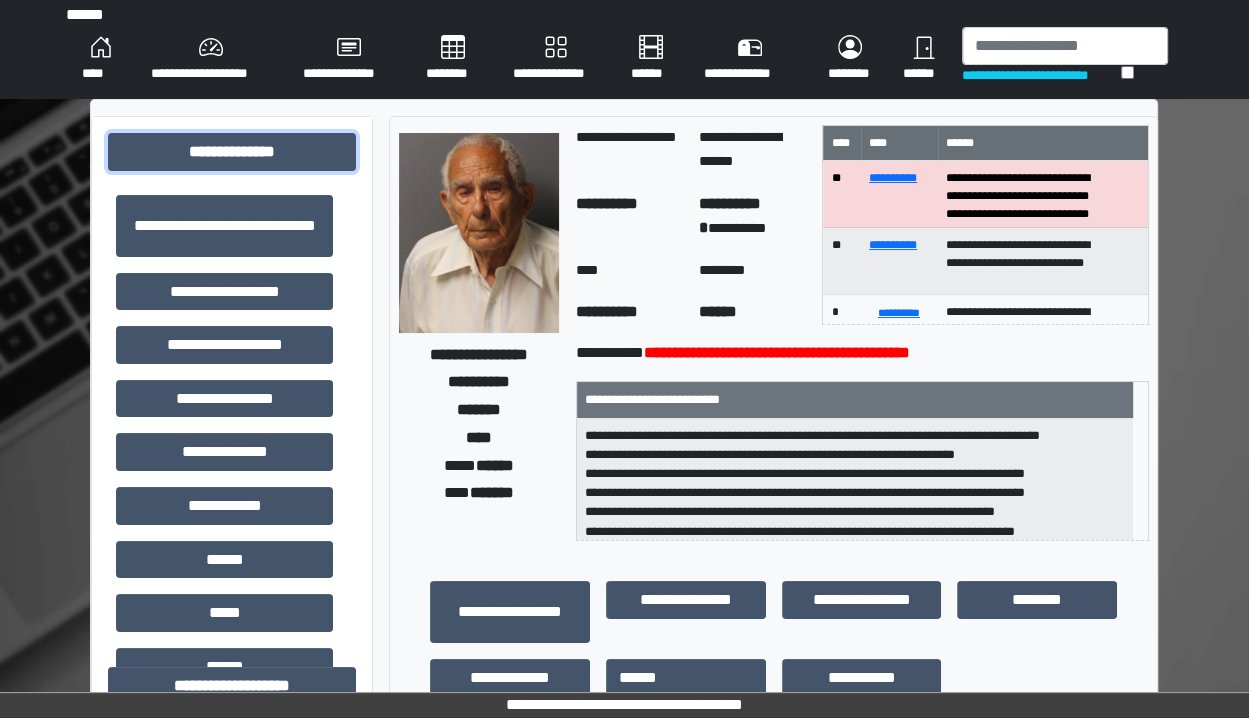 scroll, scrollTop: 0, scrollLeft: 0, axis: both 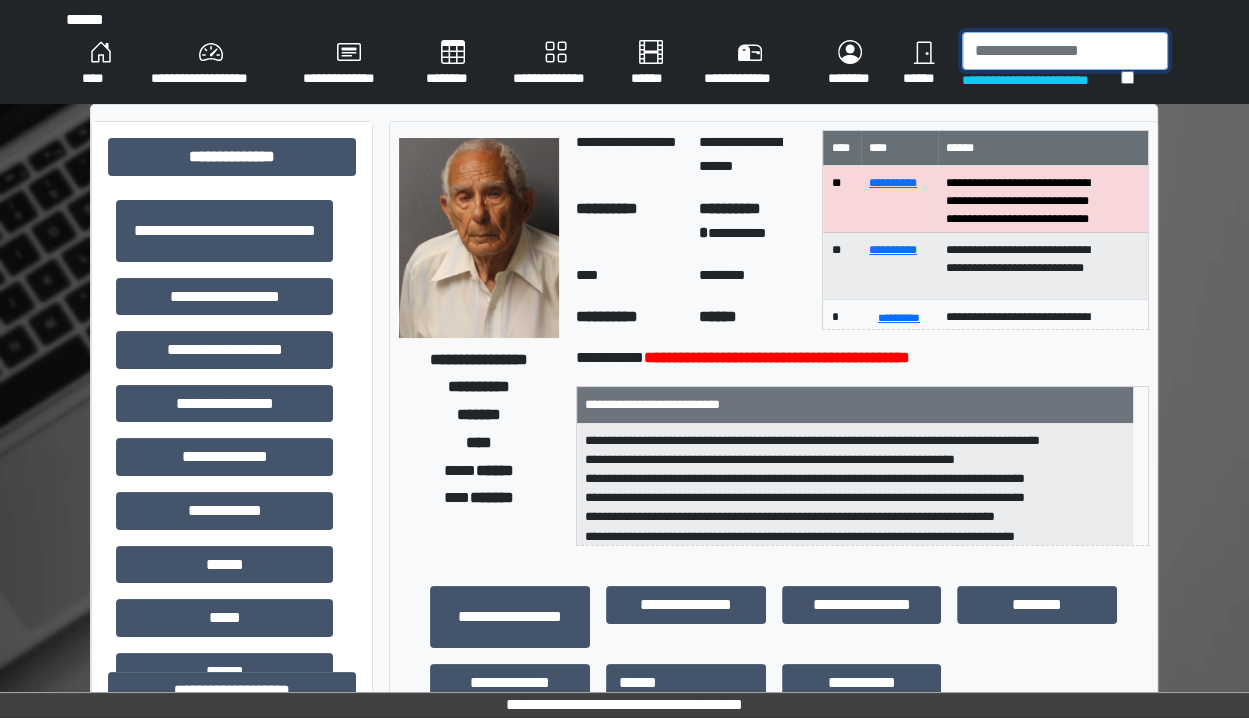 click at bounding box center (1065, 51) 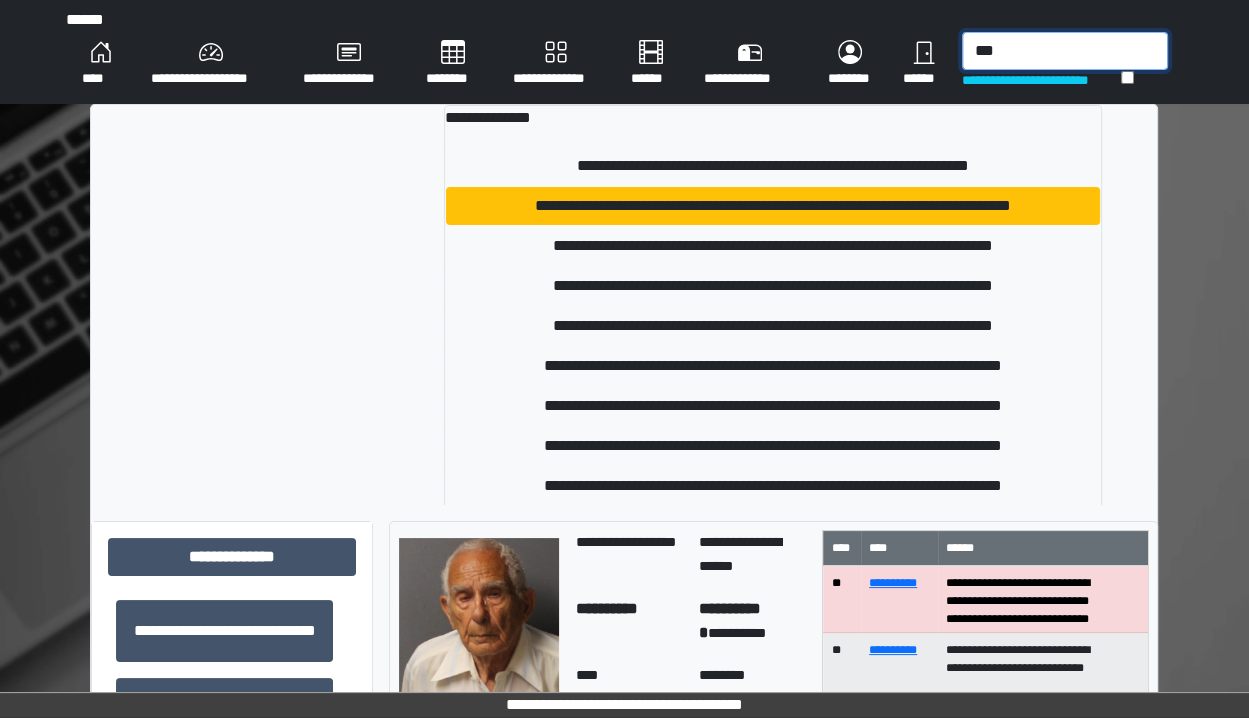 type on "***" 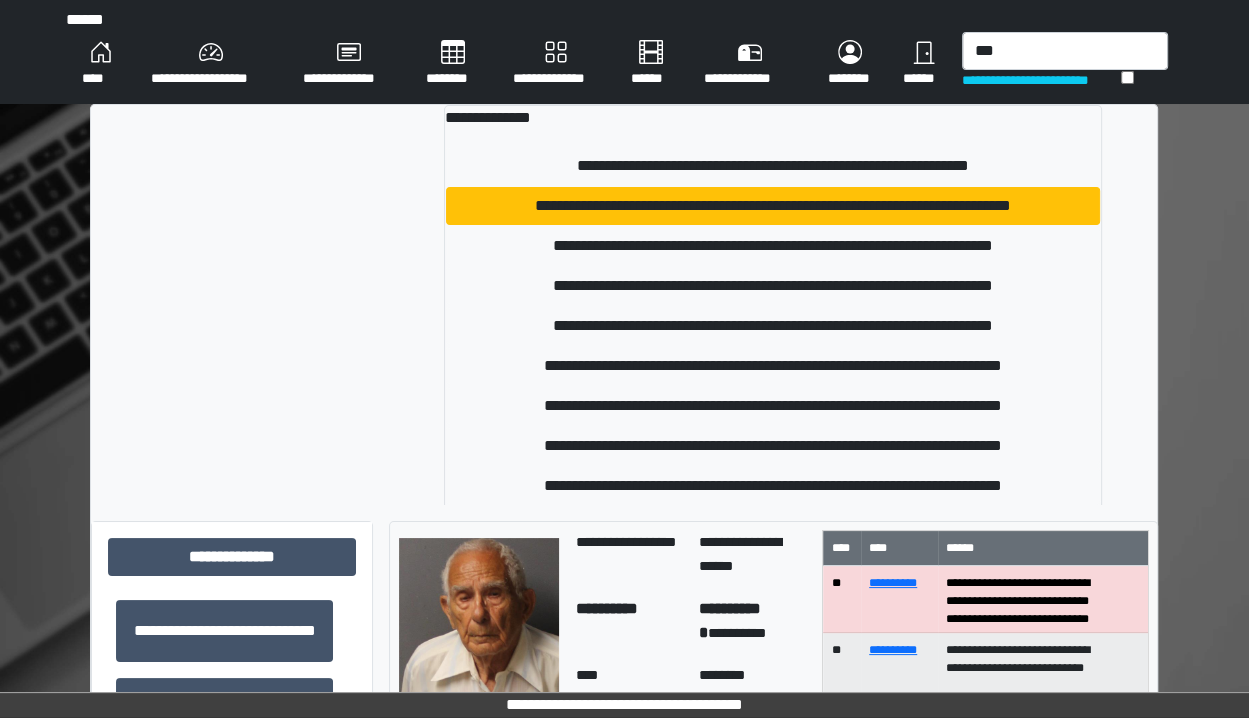 click on "**********" at bounding box center (1065, 64) 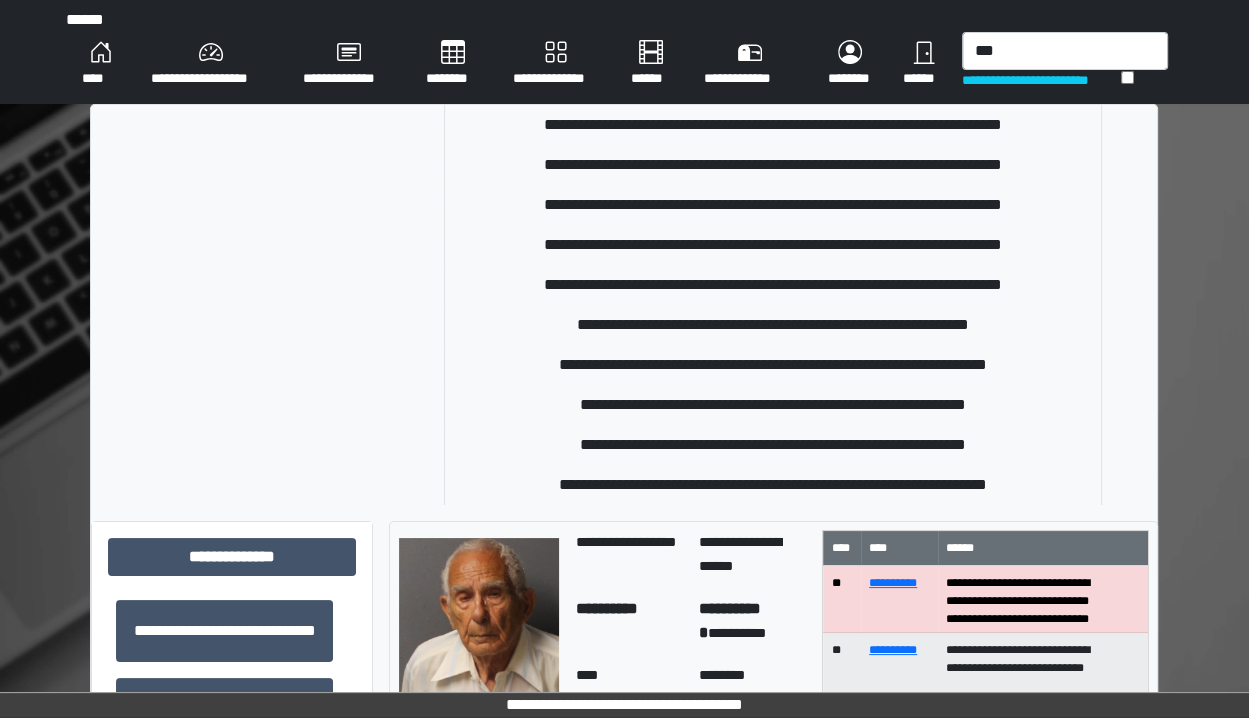 scroll, scrollTop: 244, scrollLeft: 0, axis: vertical 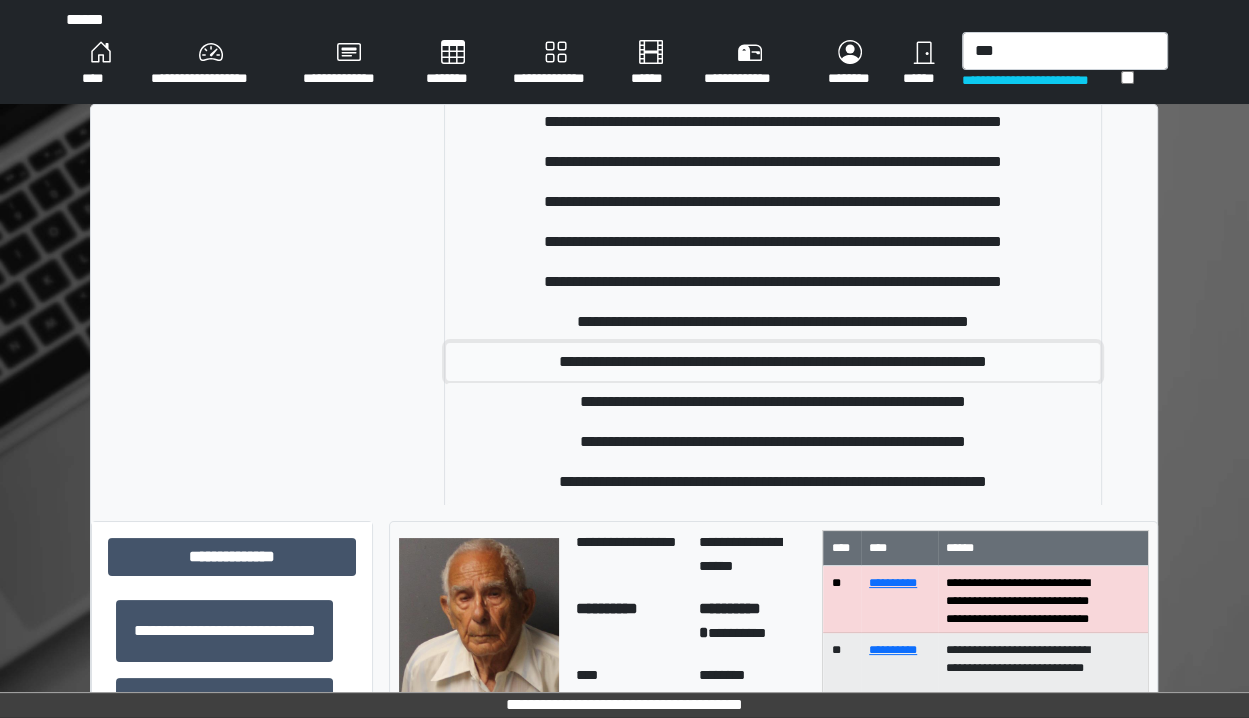 click on "**********" at bounding box center (773, 362) 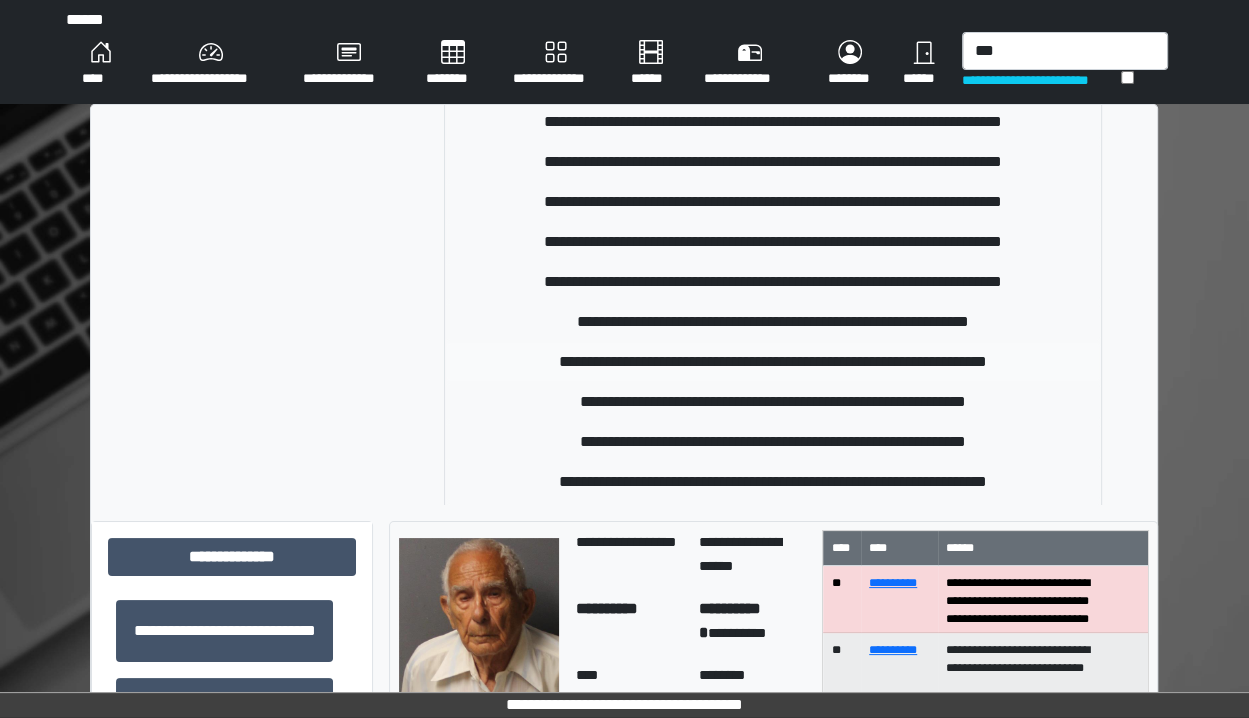 type 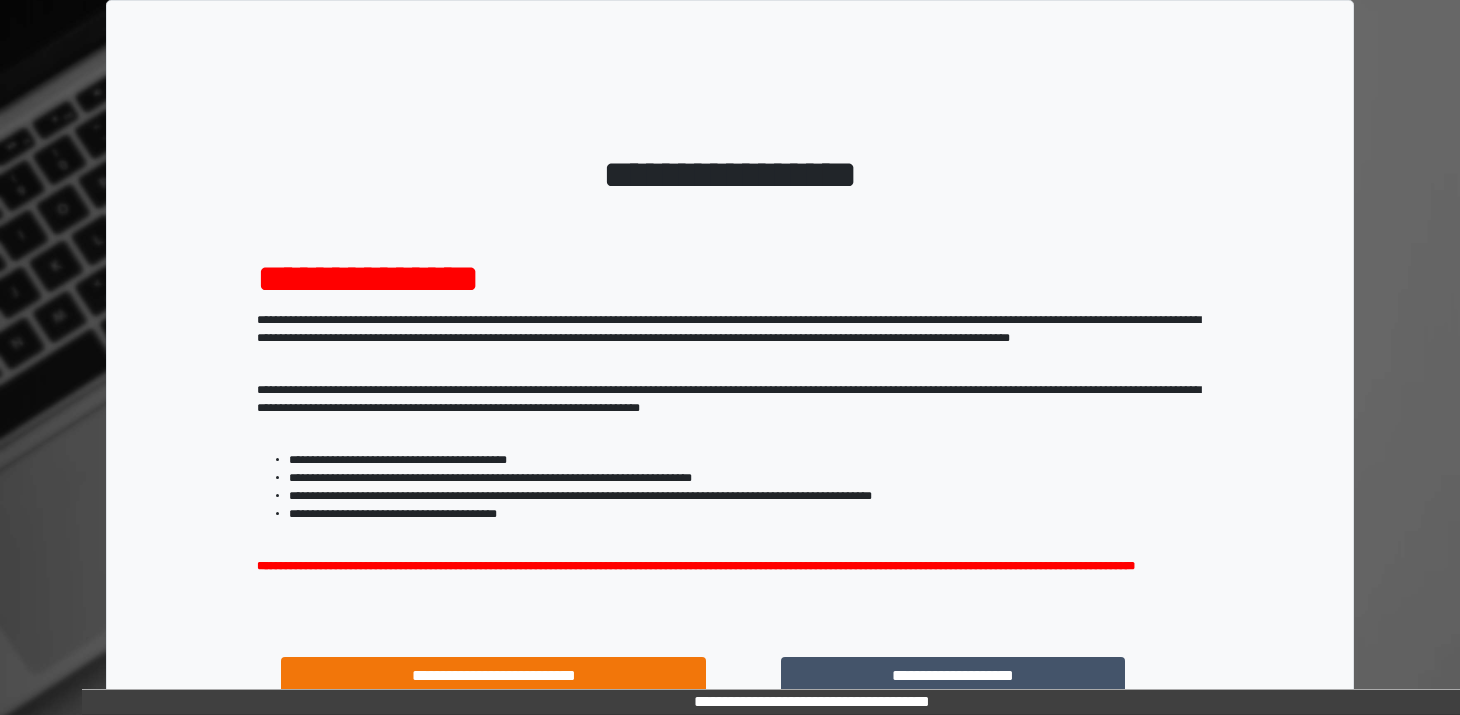 scroll, scrollTop: 0, scrollLeft: 0, axis: both 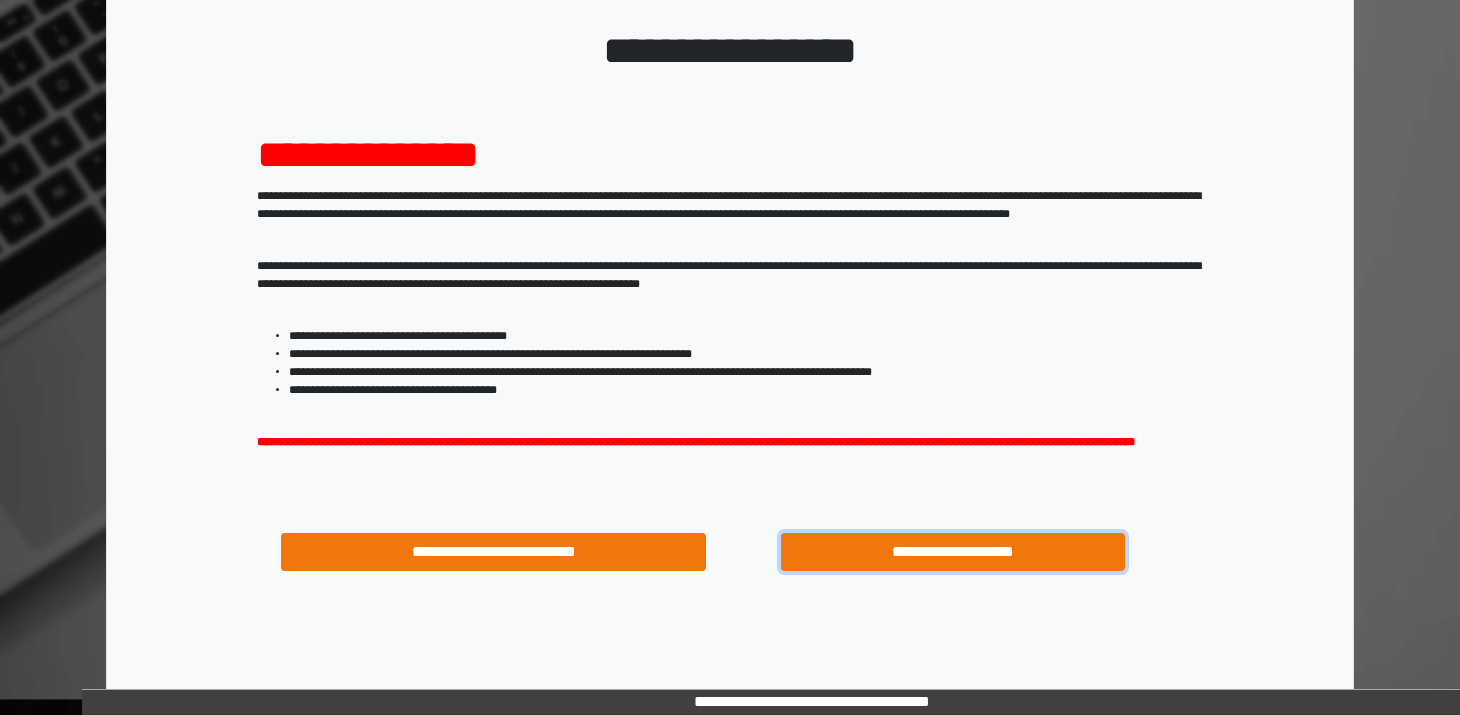 click on "**********" at bounding box center [953, 552] 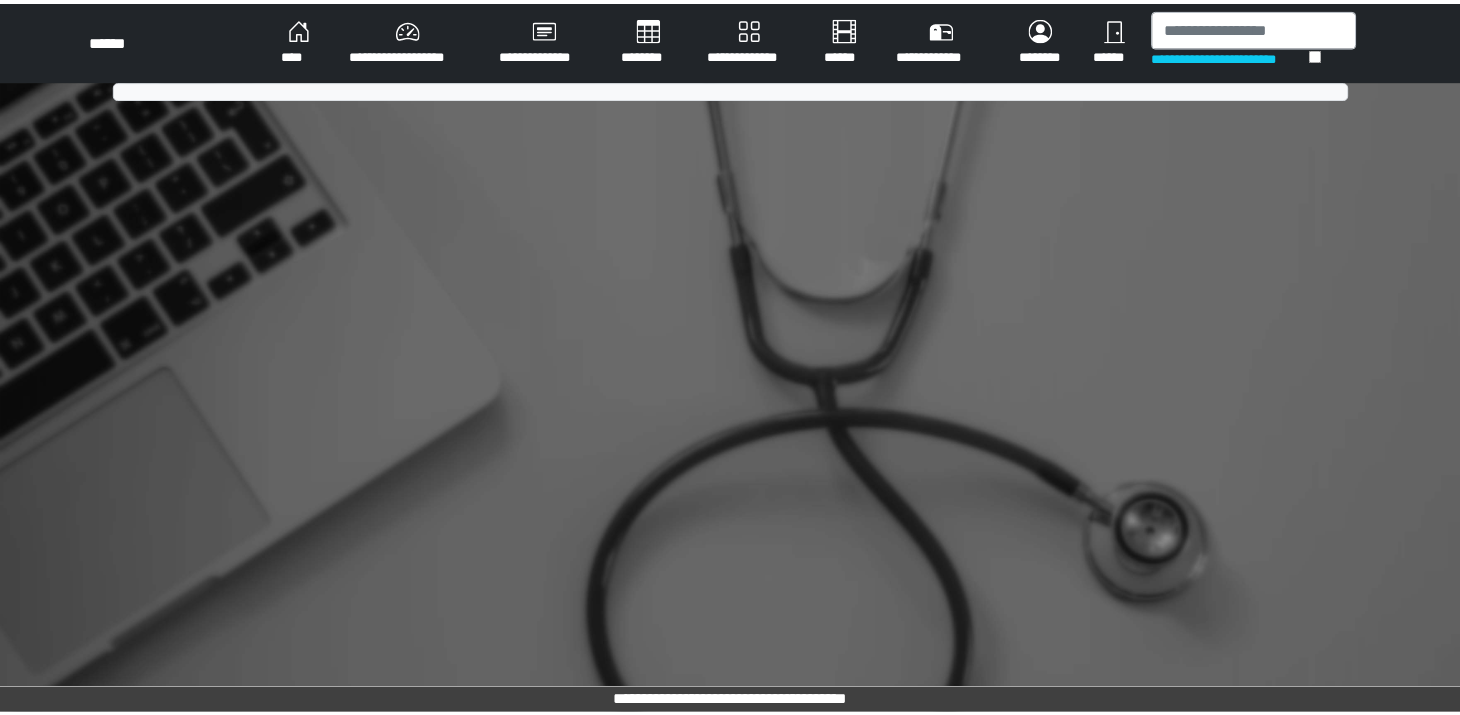 scroll, scrollTop: 0, scrollLeft: 0, axis: both 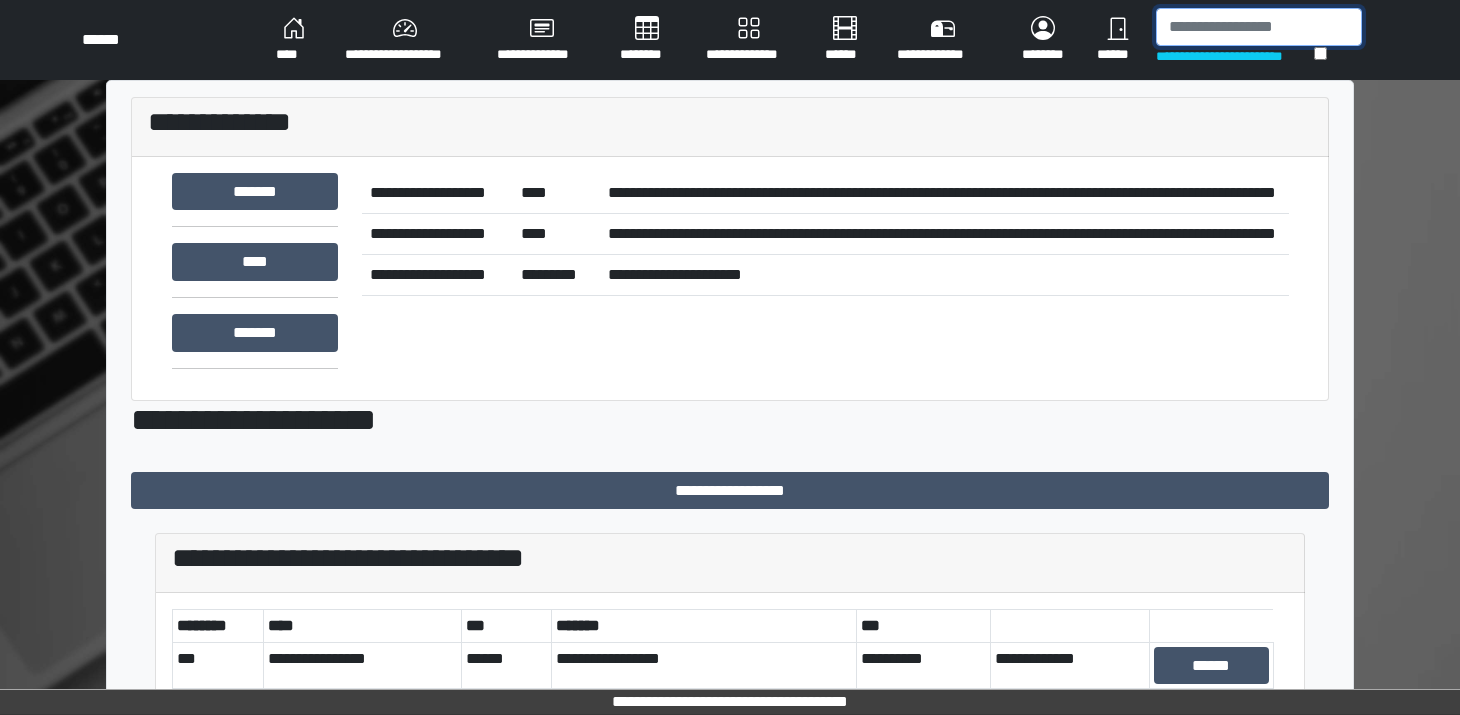 click at bounding box center (1259, 27) 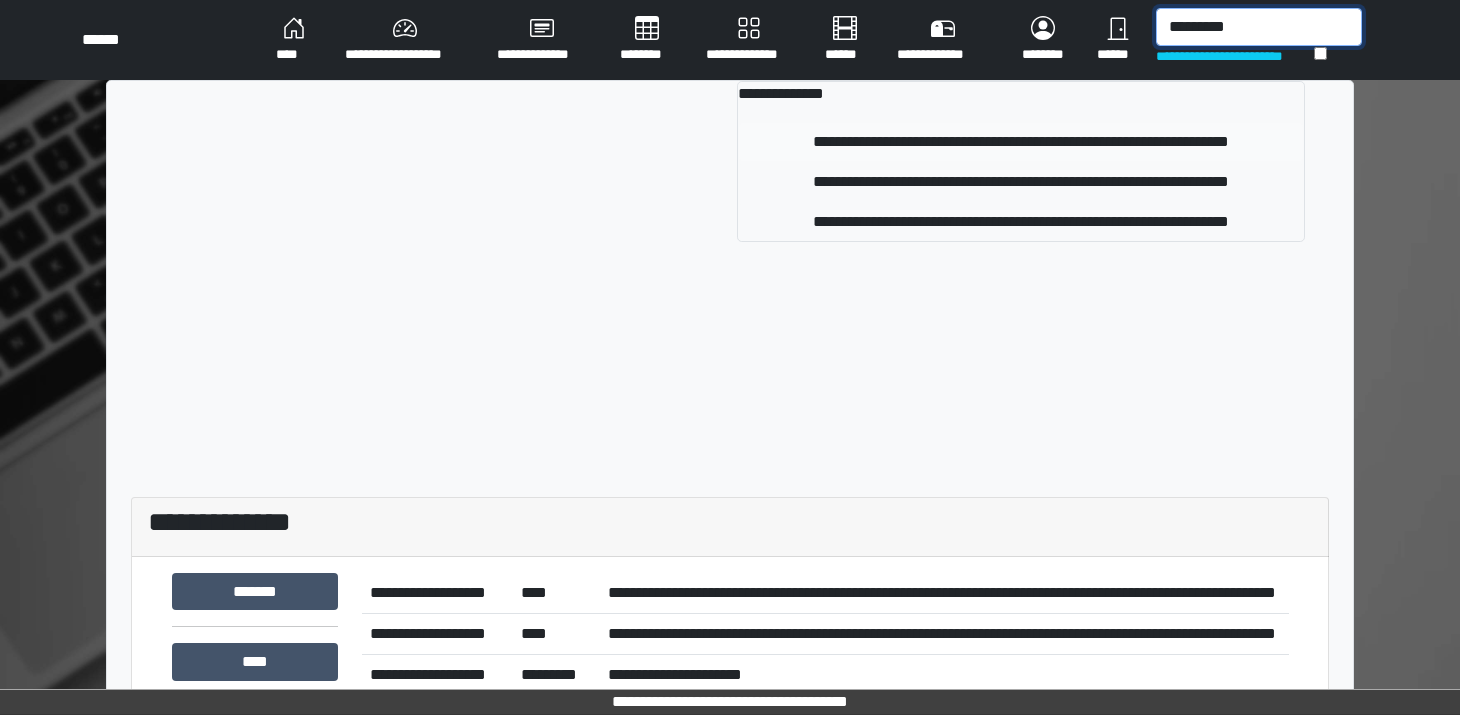 type on "*********" 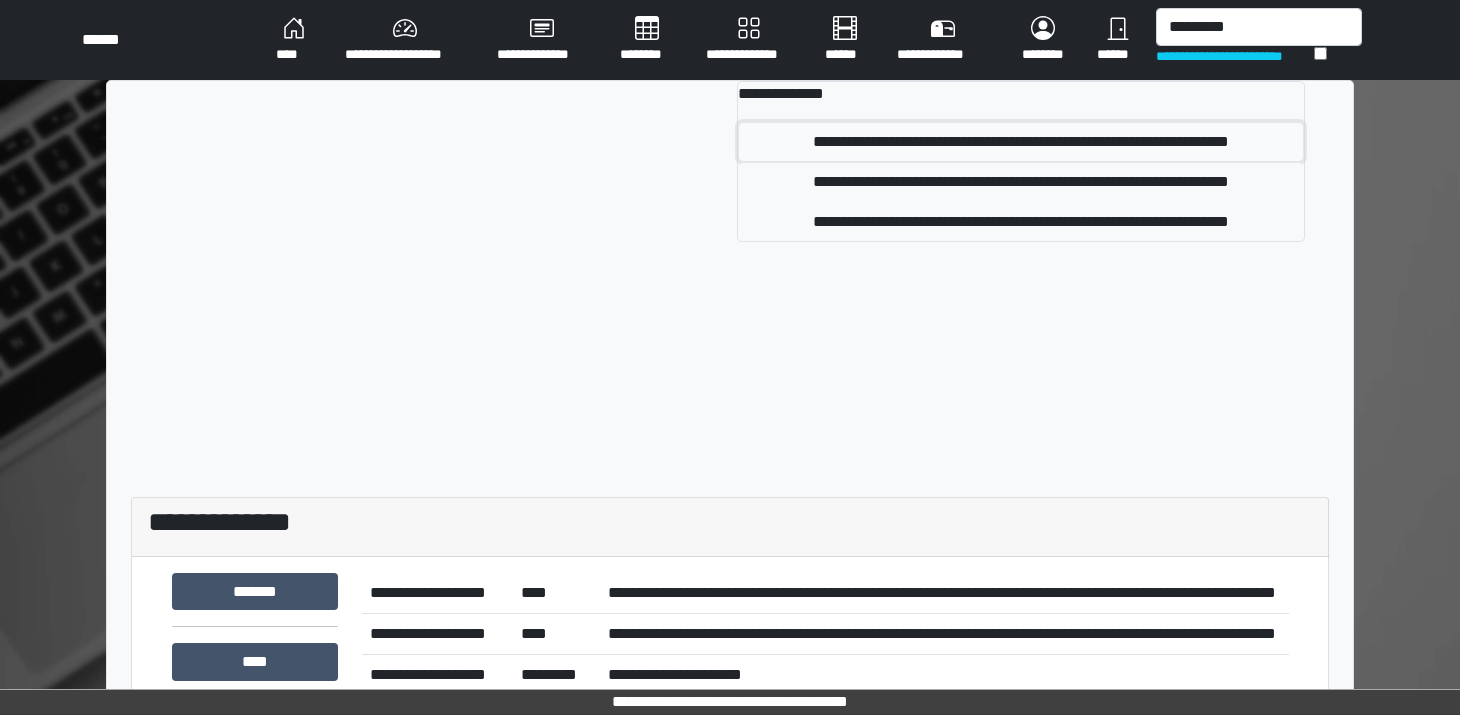 click on "**********" at bounding box center [1021, 142] 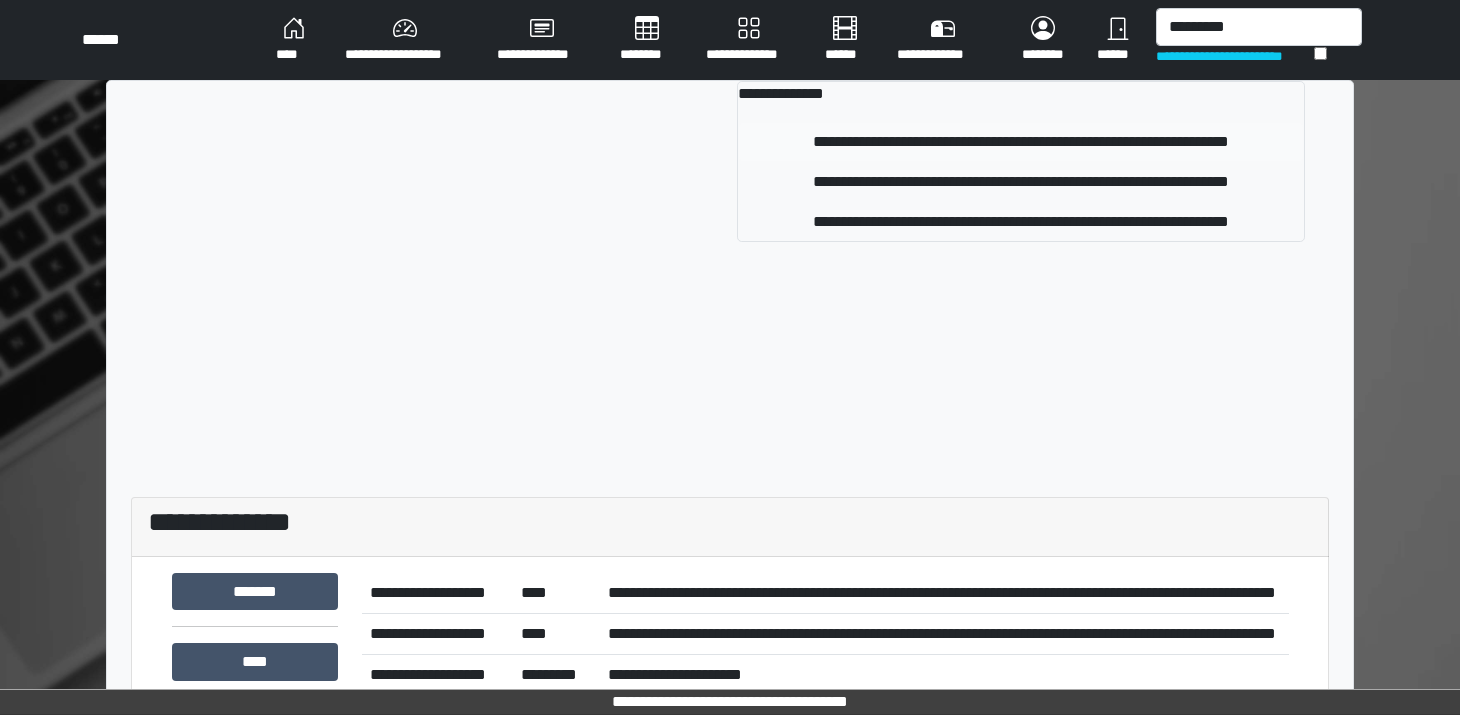 type 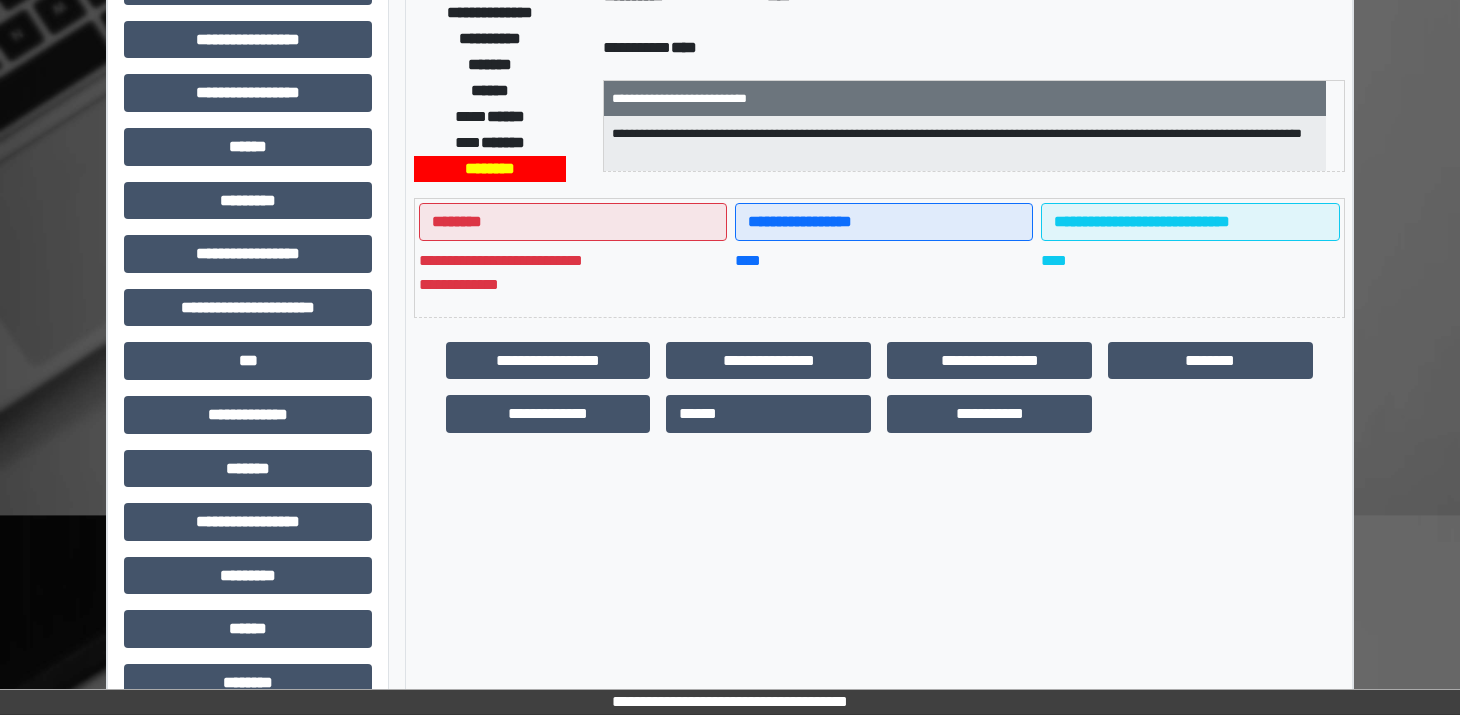 scroll, scrollTop: 0, scrollLeft: 0, axis: both 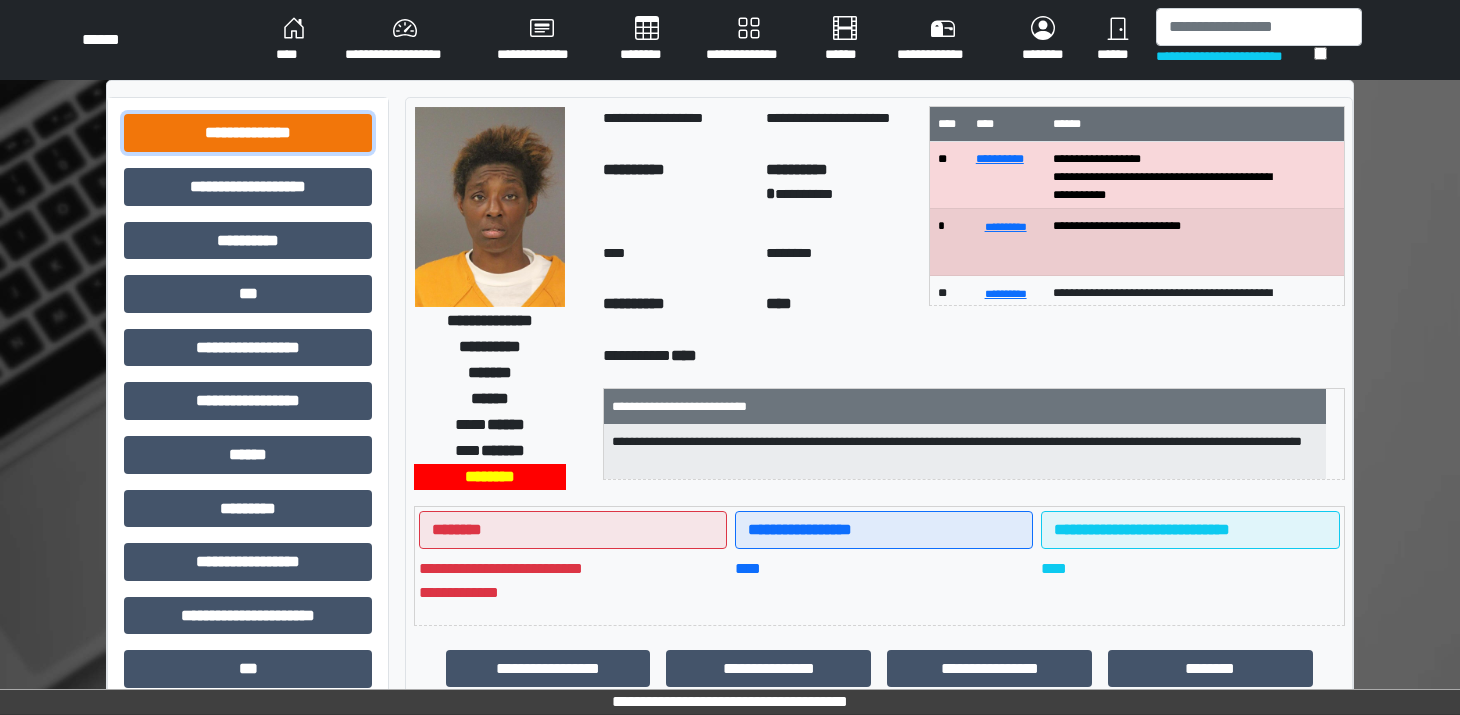 click on "**********" at bounding box center [248, 133] 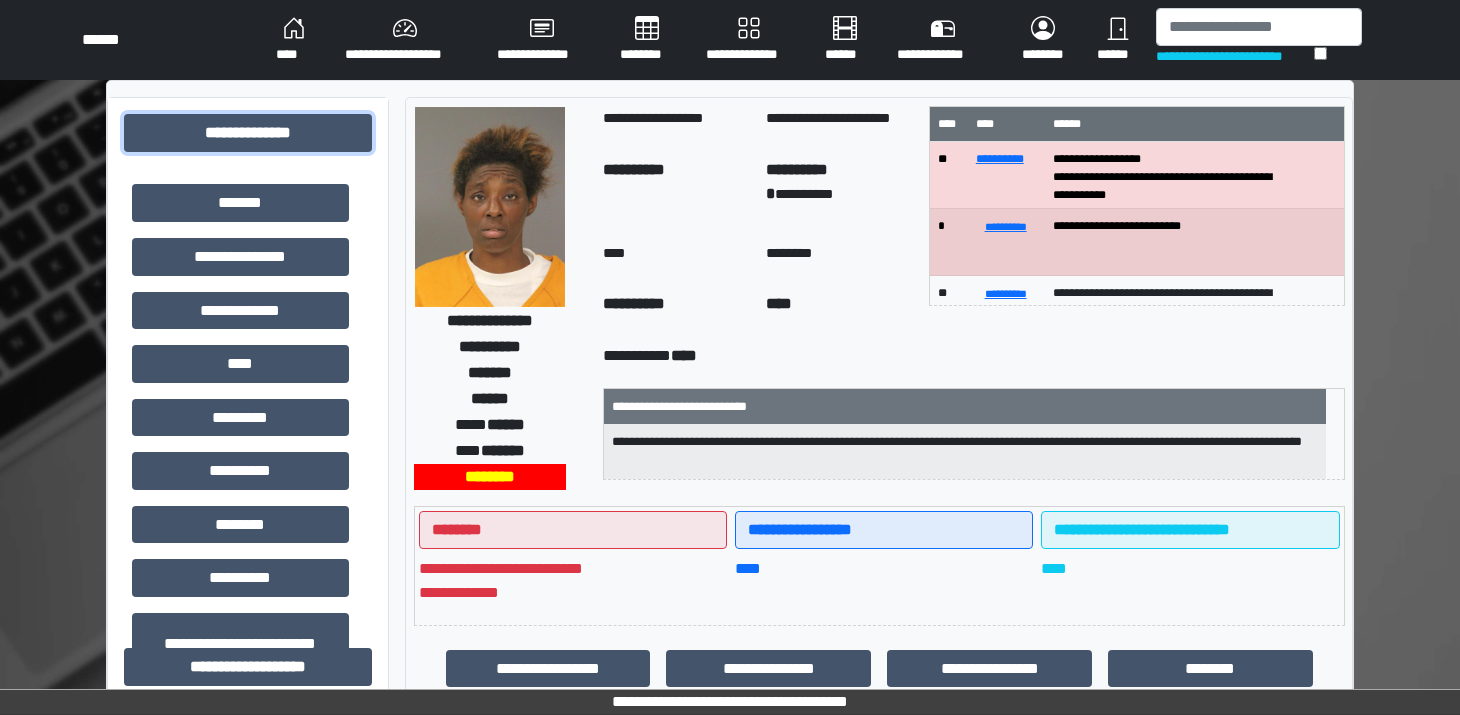 scroll, scrollTop: 516, scrollLeft: 0, axis: vertical 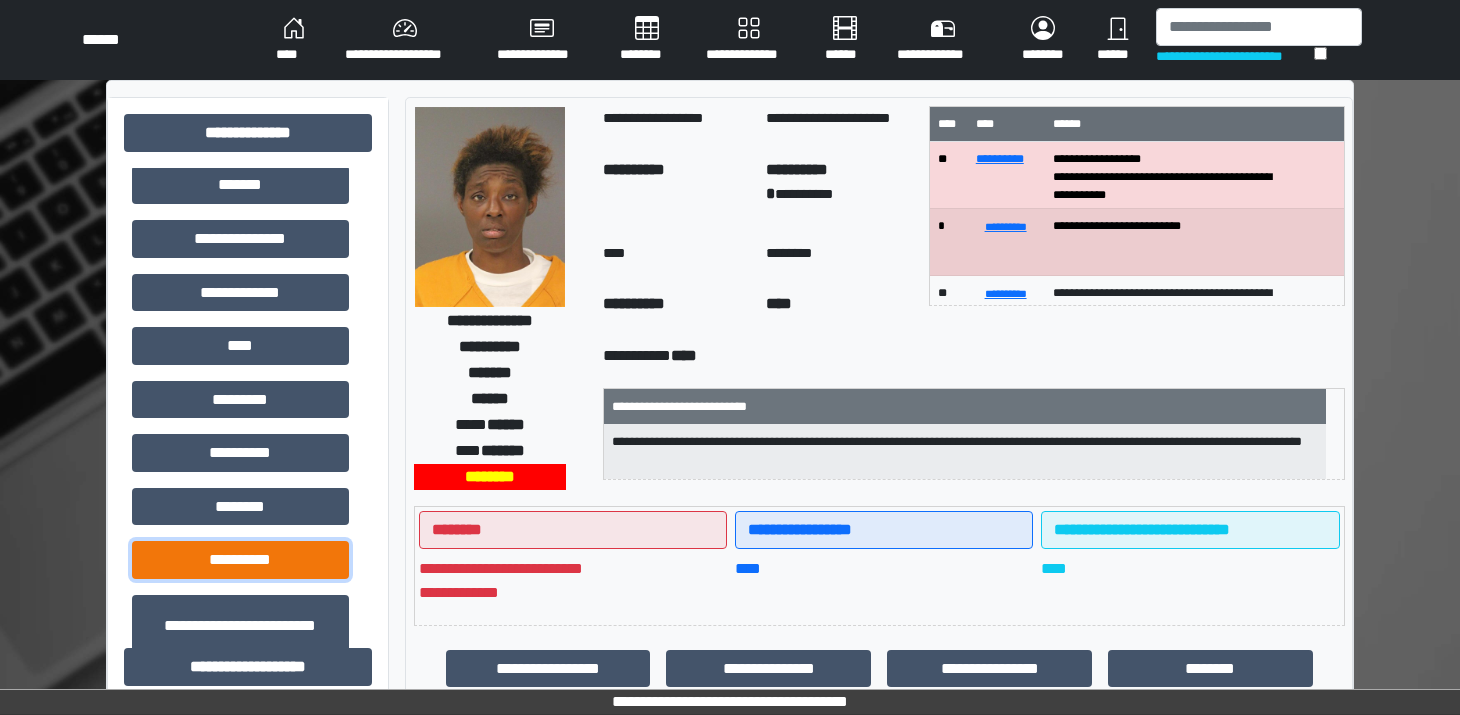 click on "**********" at bounding box center (240, 560) 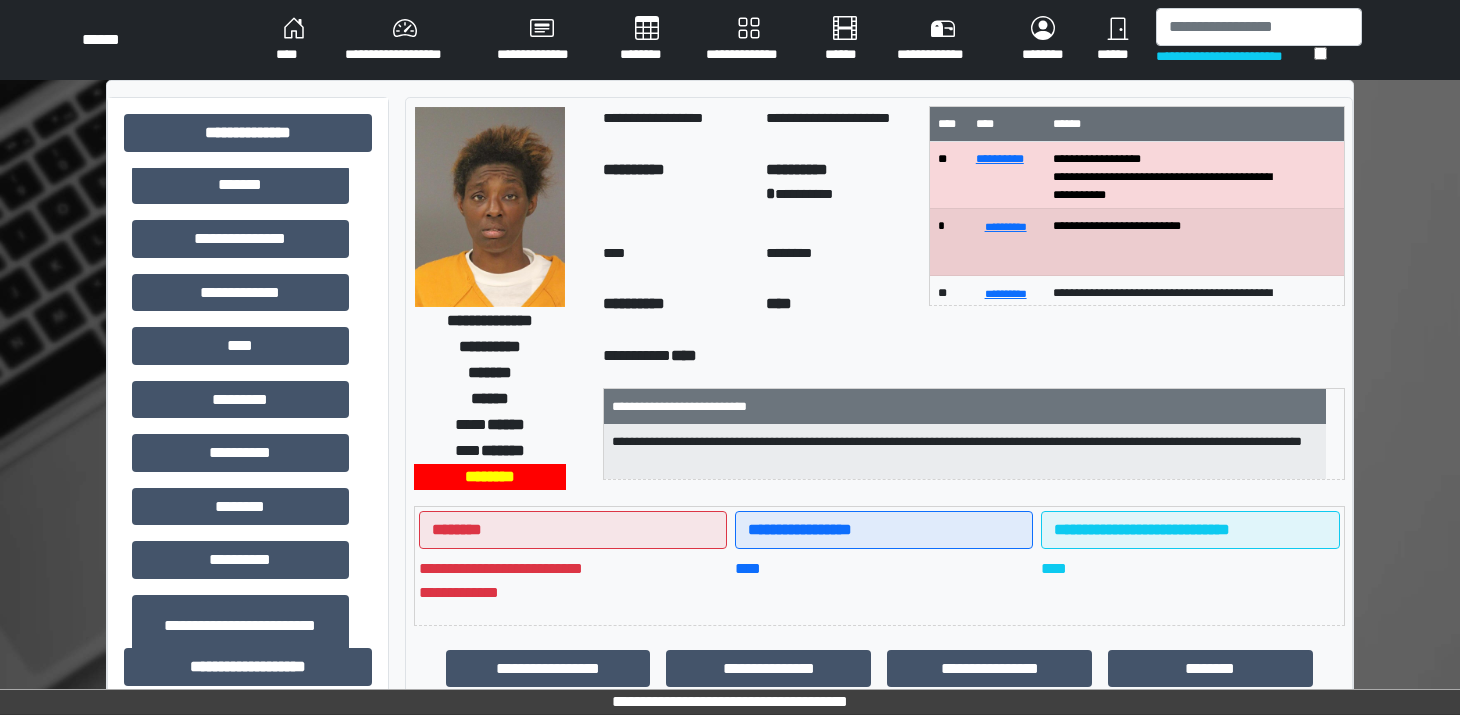 click on "**********" at bounding box center [730, 863] 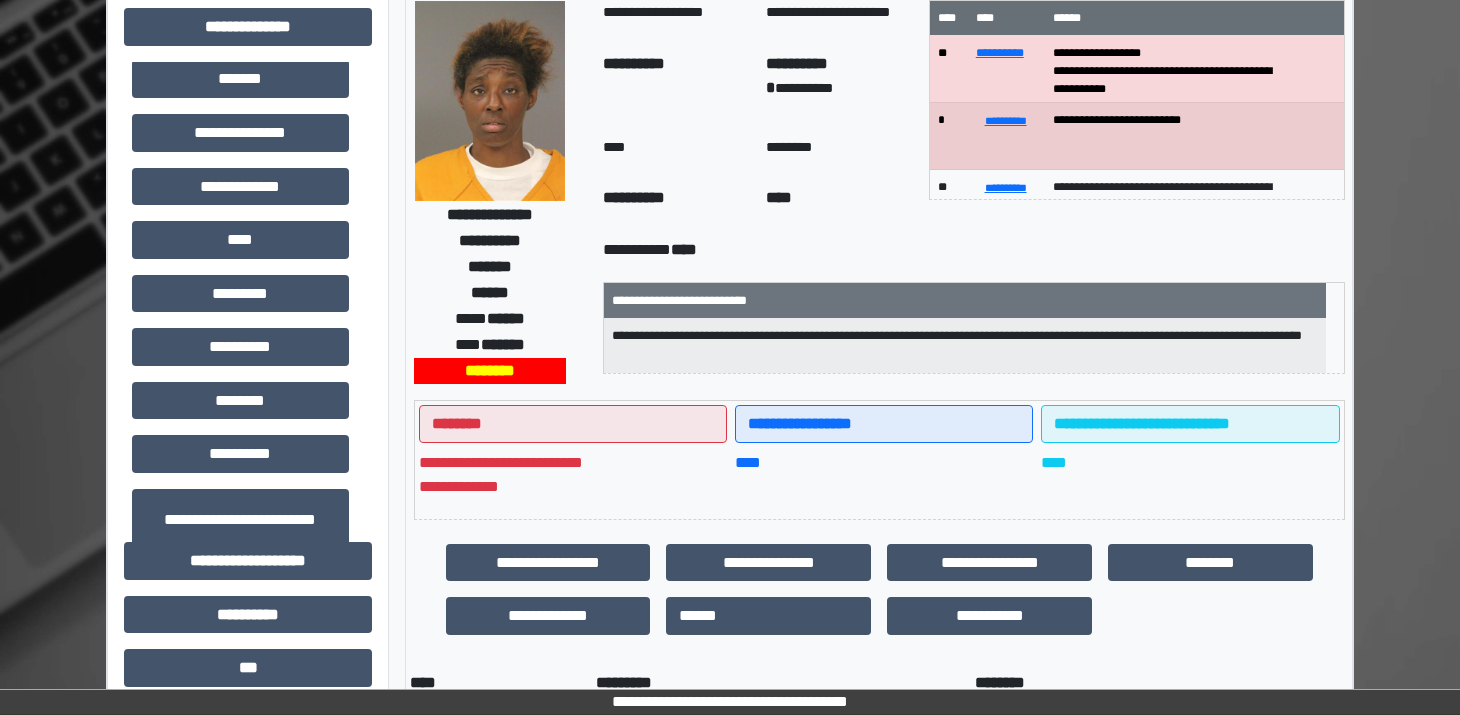 scroll, scrollTop: 166, scrollLeft: 0, axis: vertical 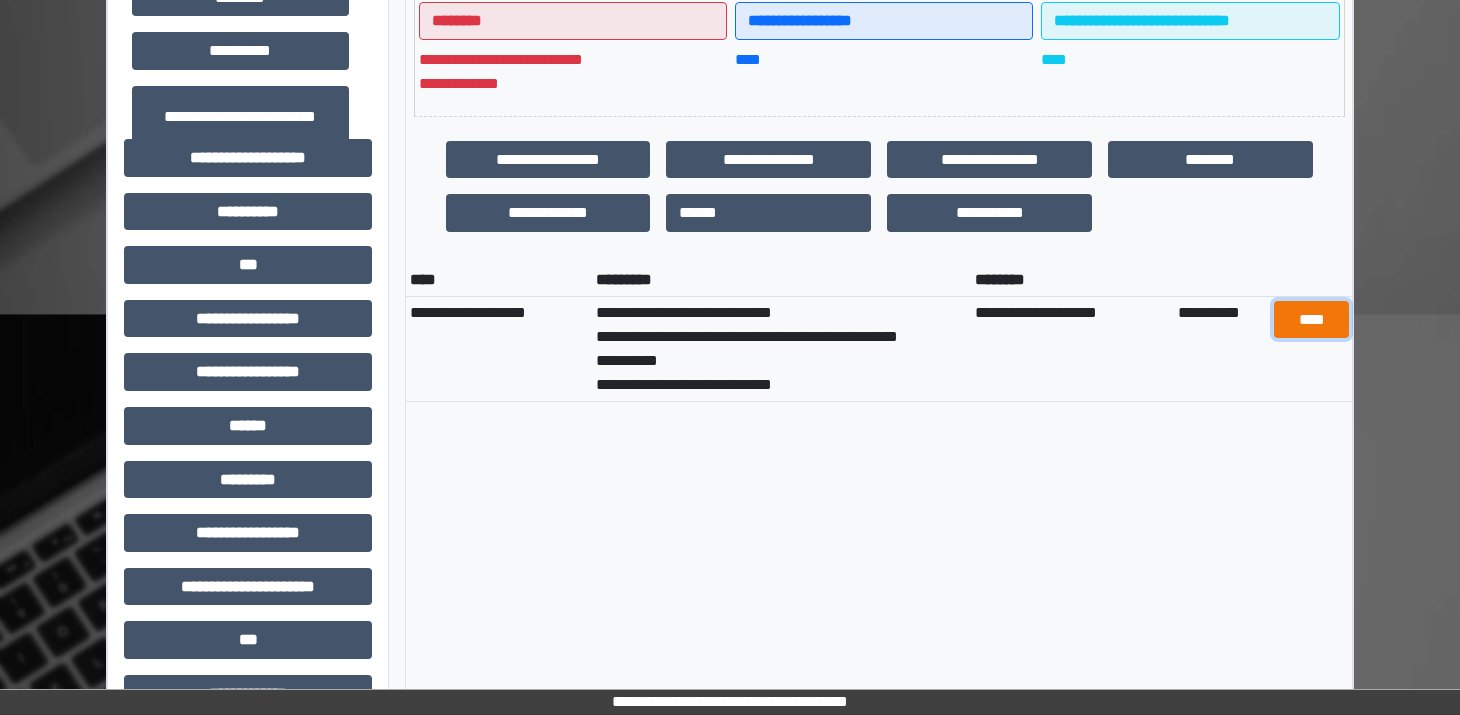 click on "****" at bounding box center [1311, 320] 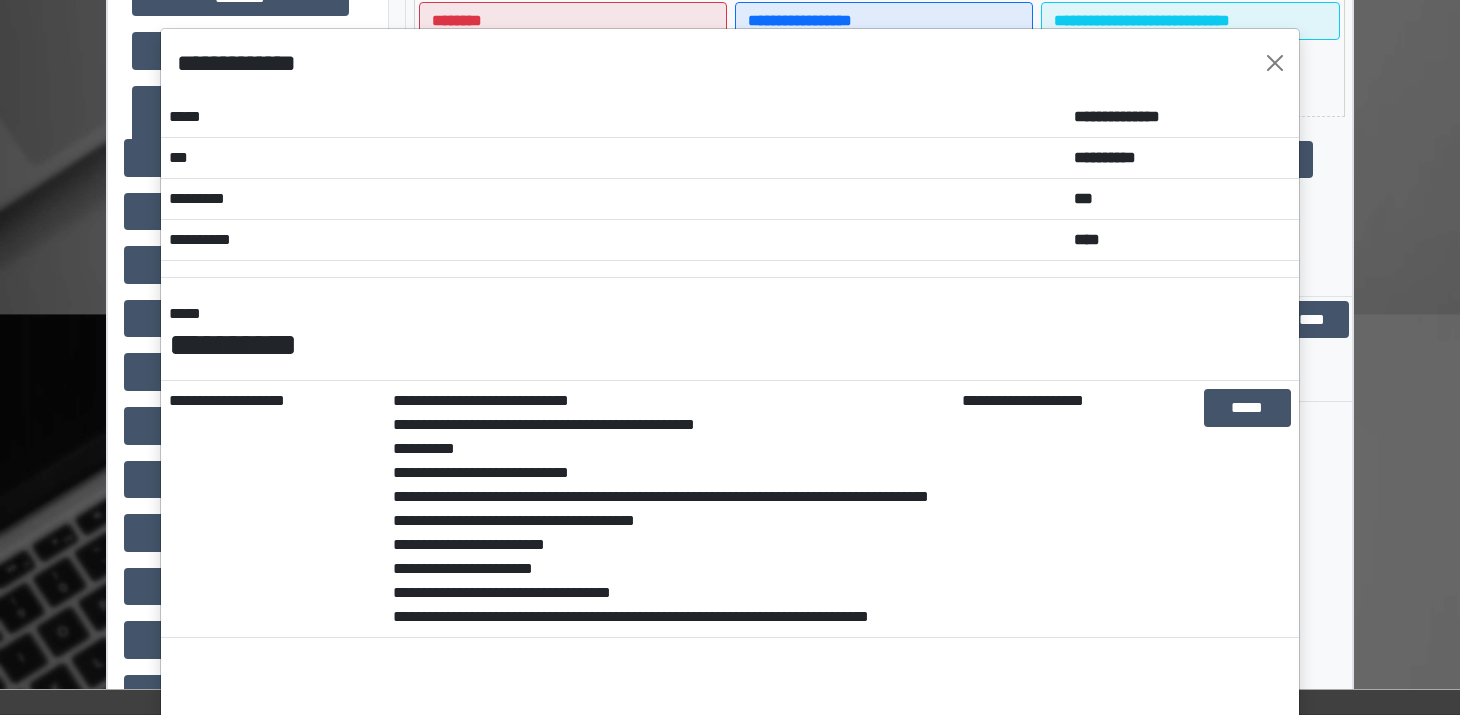 click on "**********" at bounding box center [730, 357] 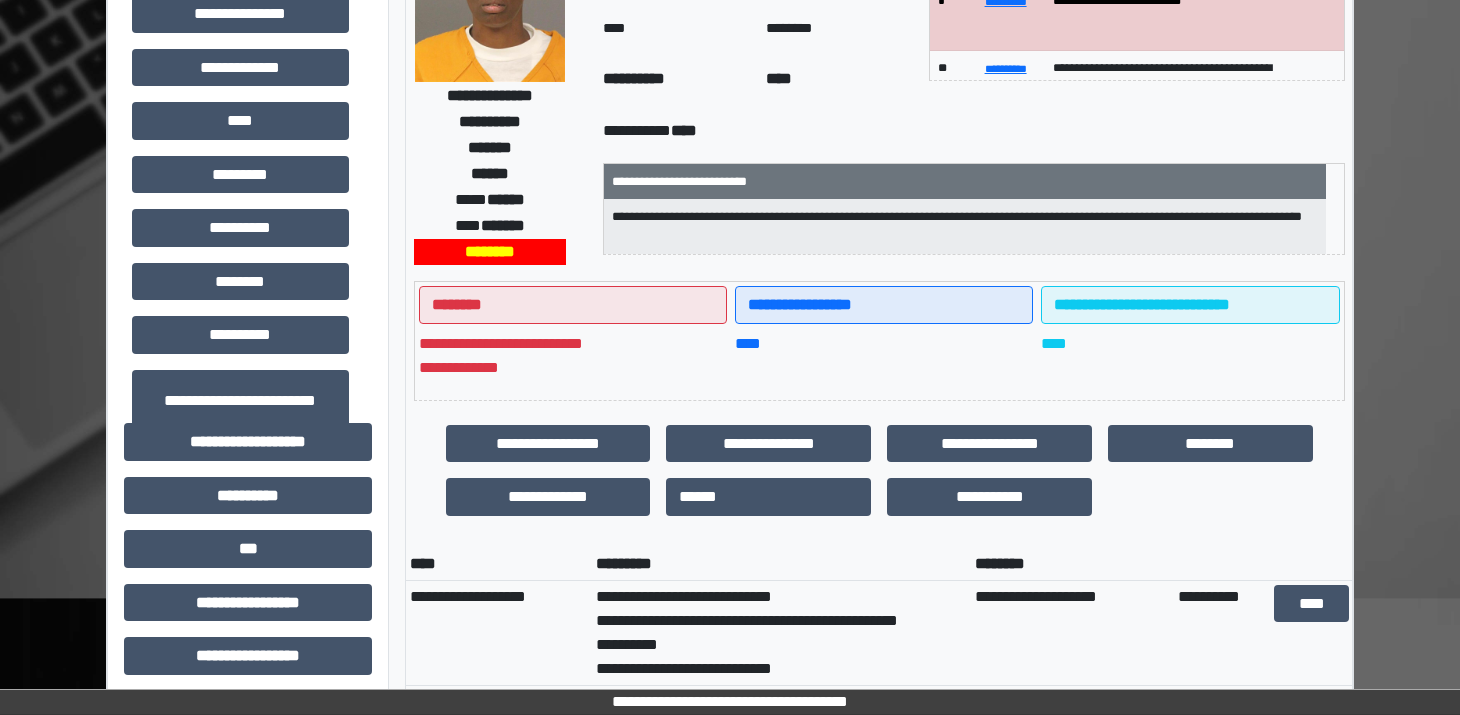 scroll, scrollTop: 0, scrollLeft: 0, axis: both 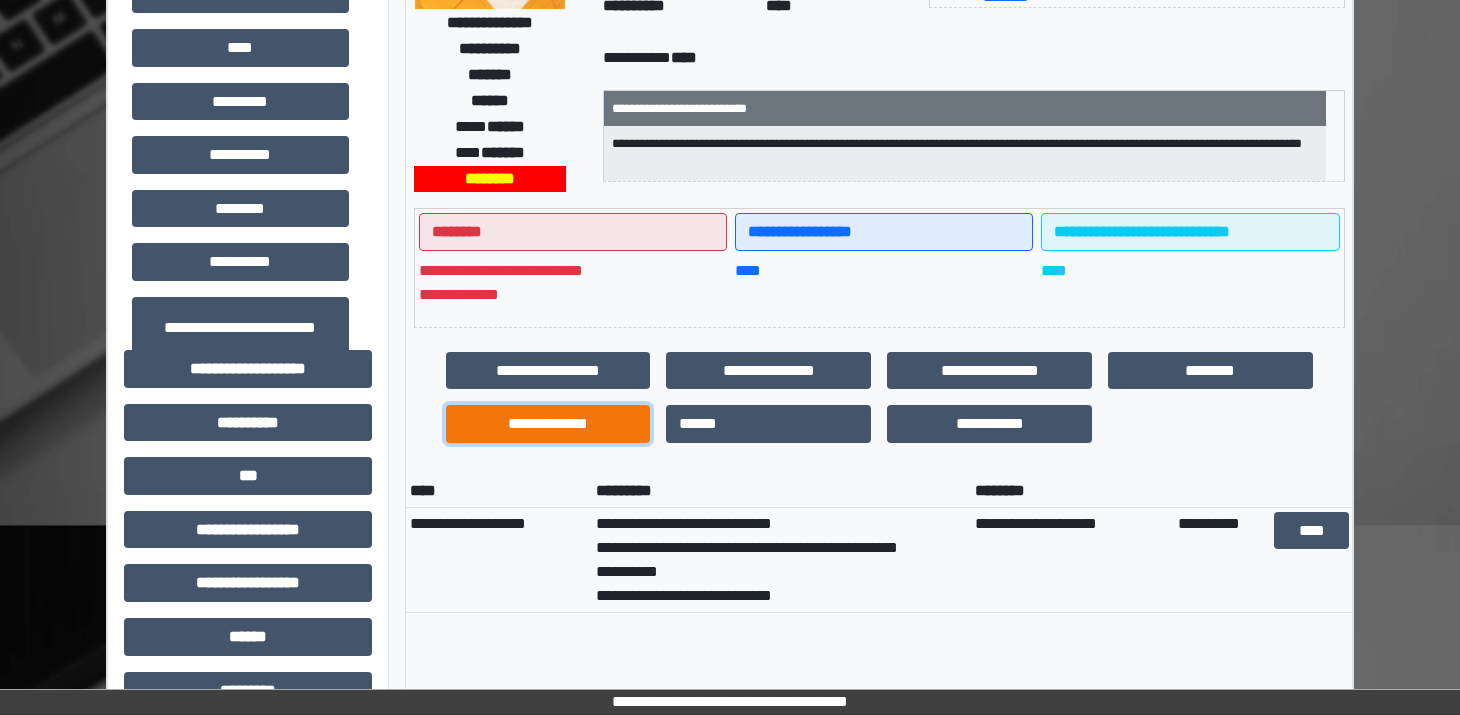 click on "**********" at bounding box center (548, 424) 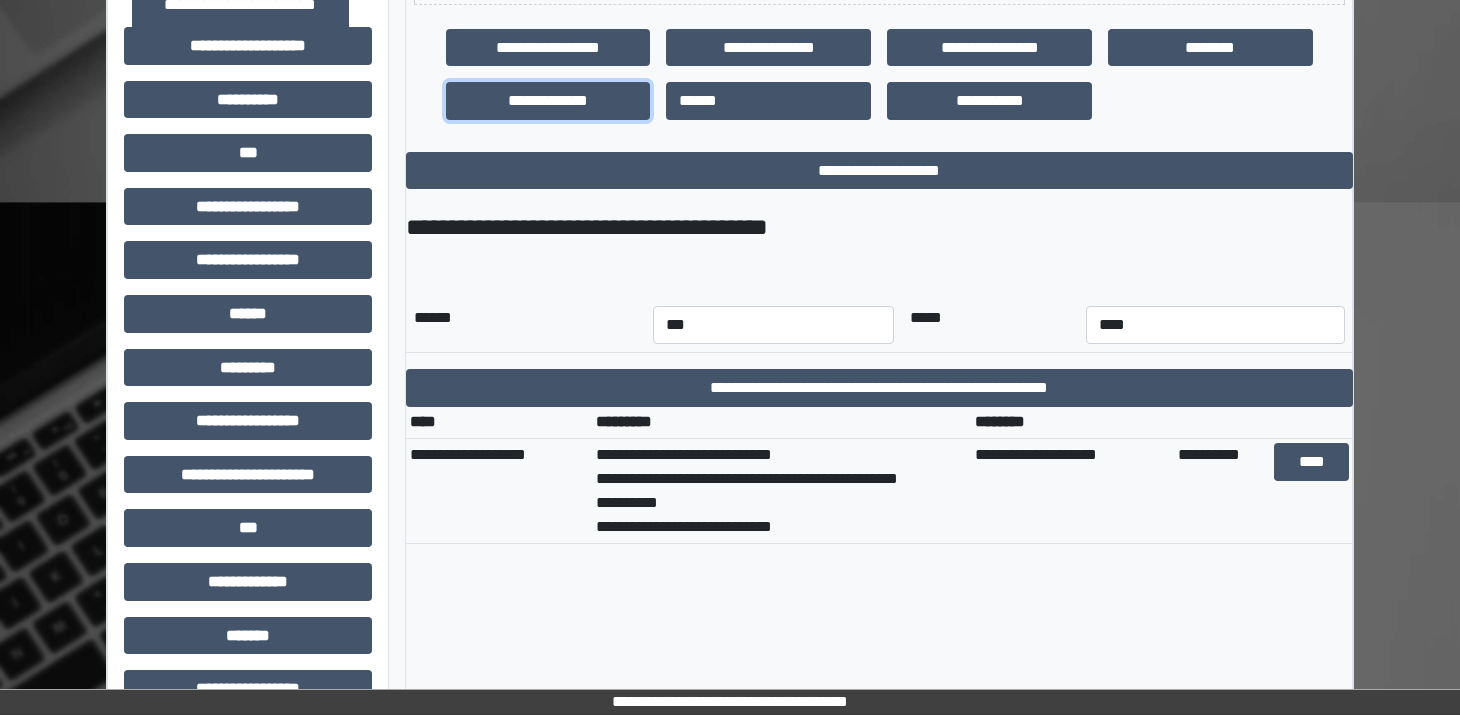 scroll, scrollTop: 620, scrollLeft: 0, axis: vertical 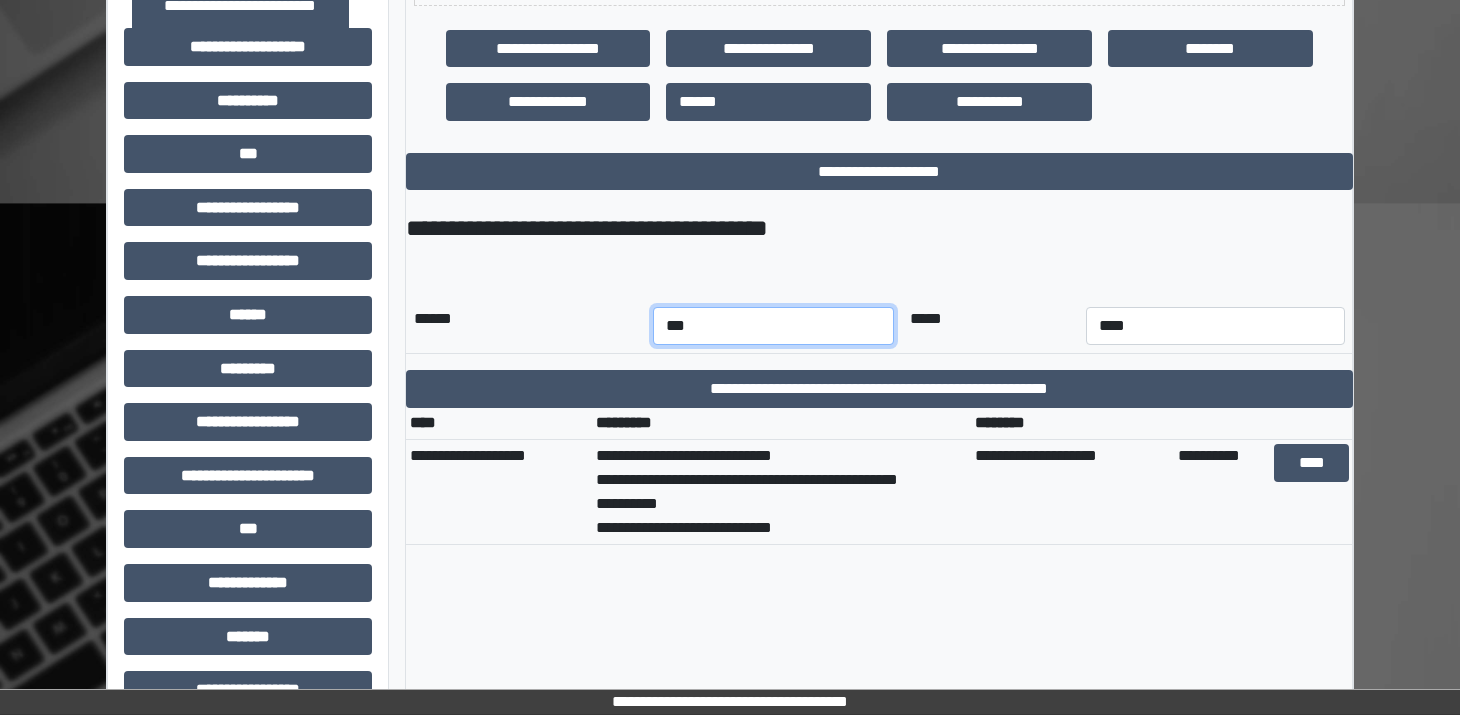click on "***
***
***
***
***
***
***
***
***
***
***
***" at bounding box center (774, 326) 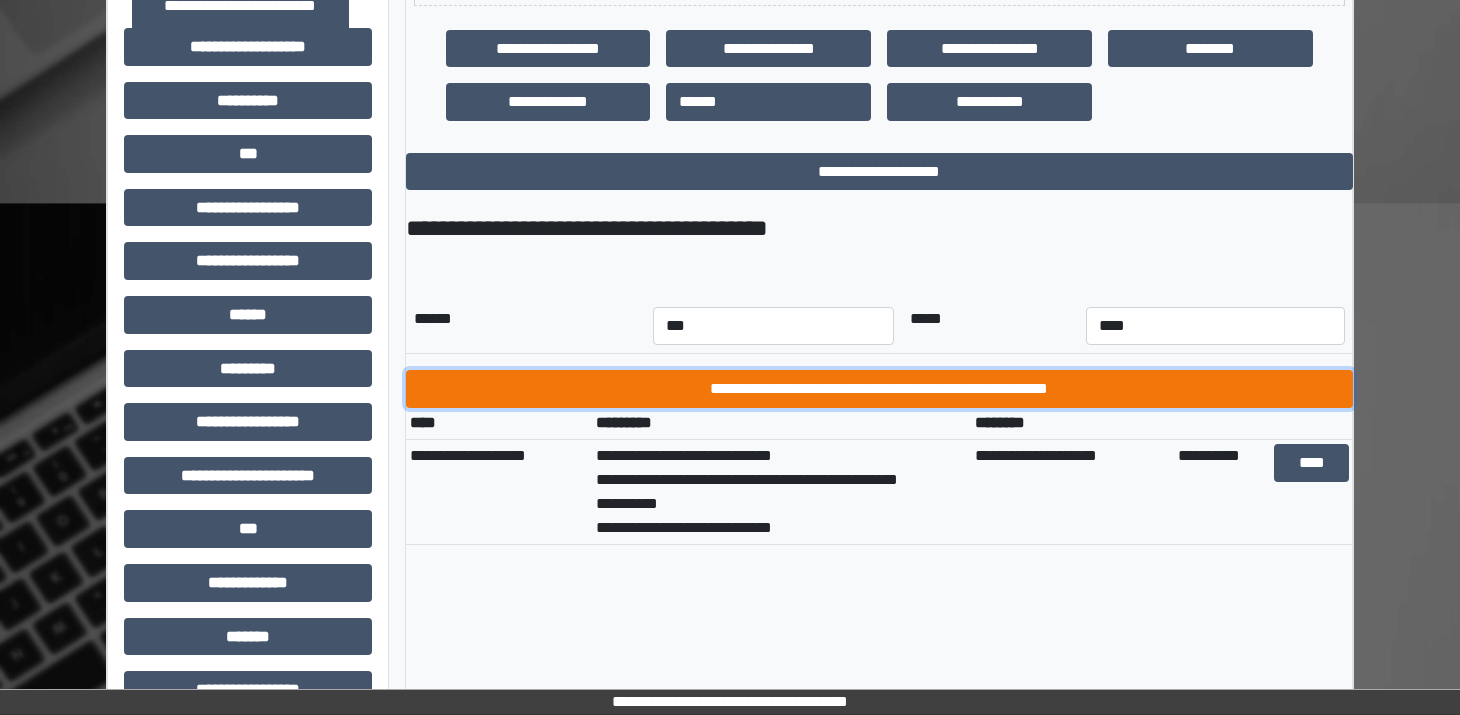 click on "**********" at bounding box center [879, 389] 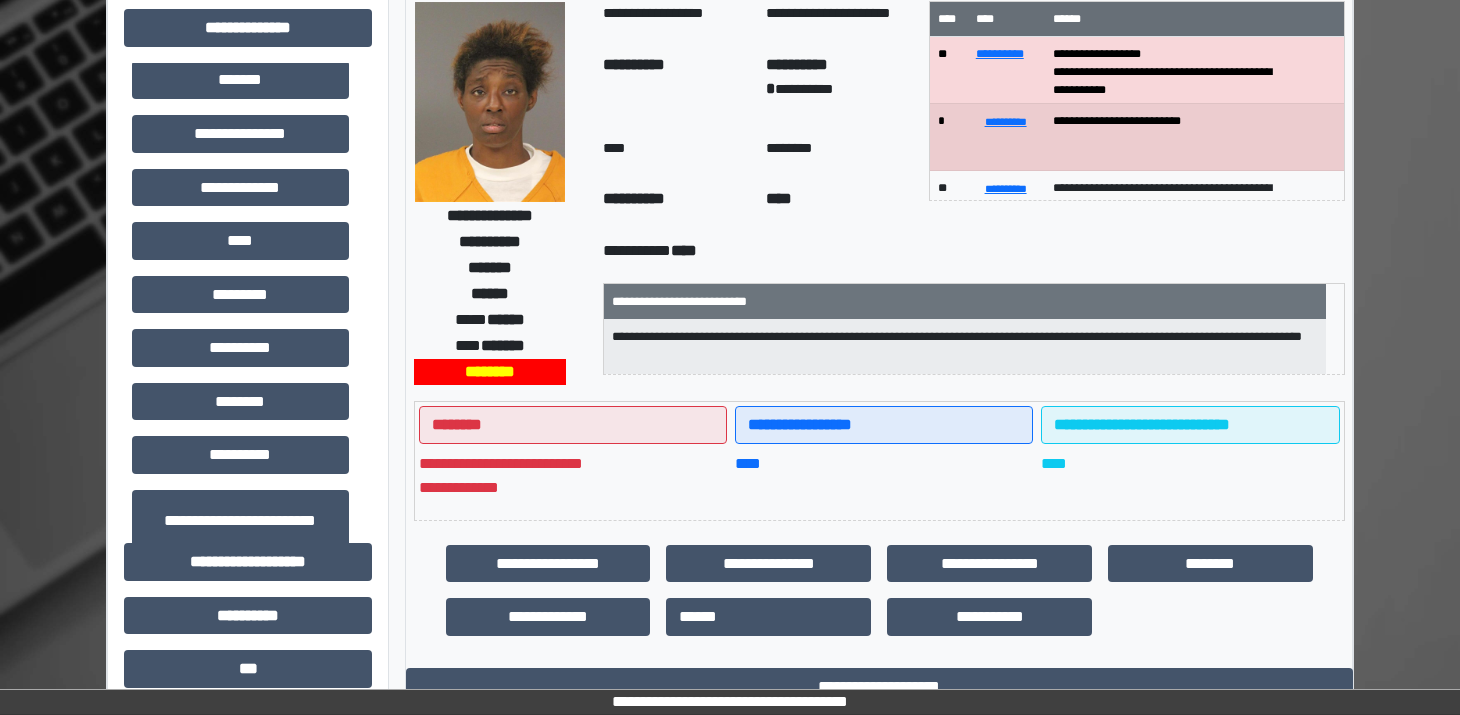 scroll, scrollTop: 0, scrollLeft: 0, axis: both 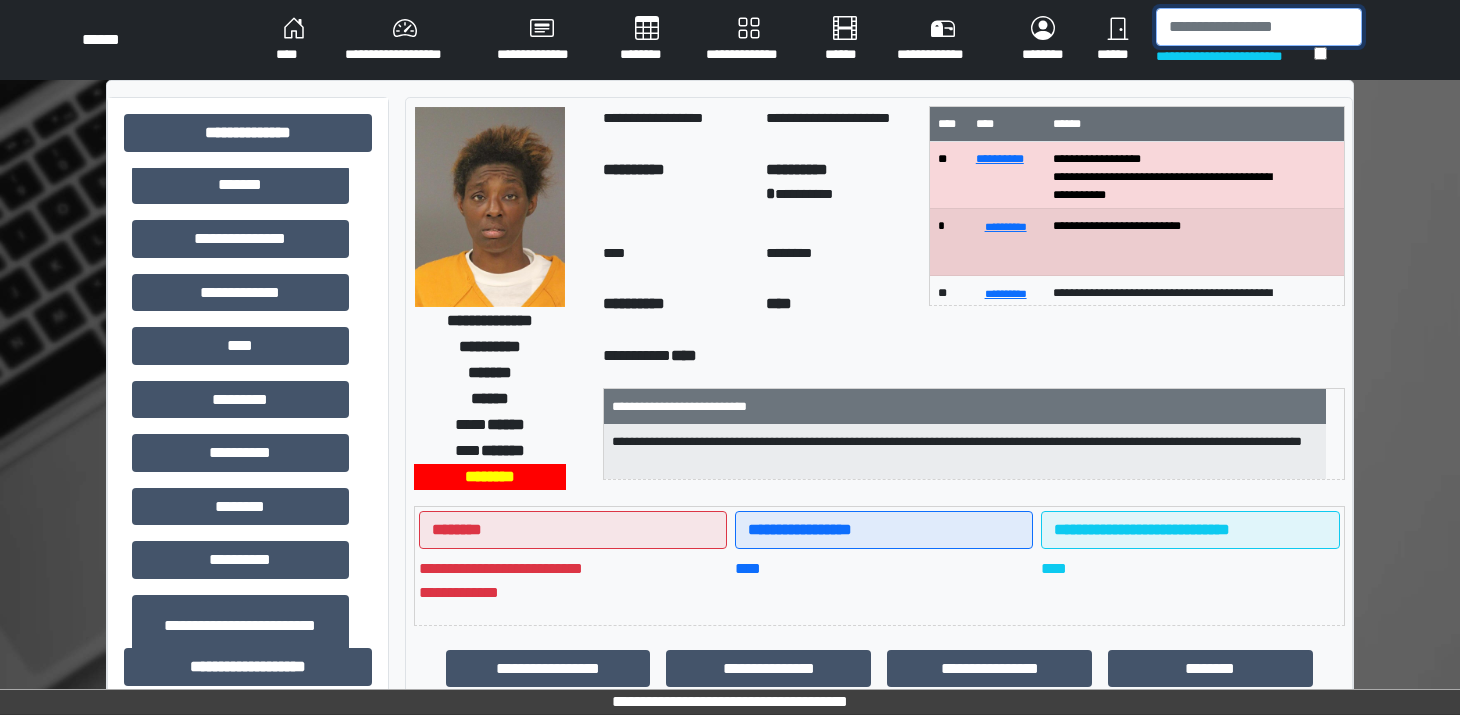 click at bounding box center (1259, 27) 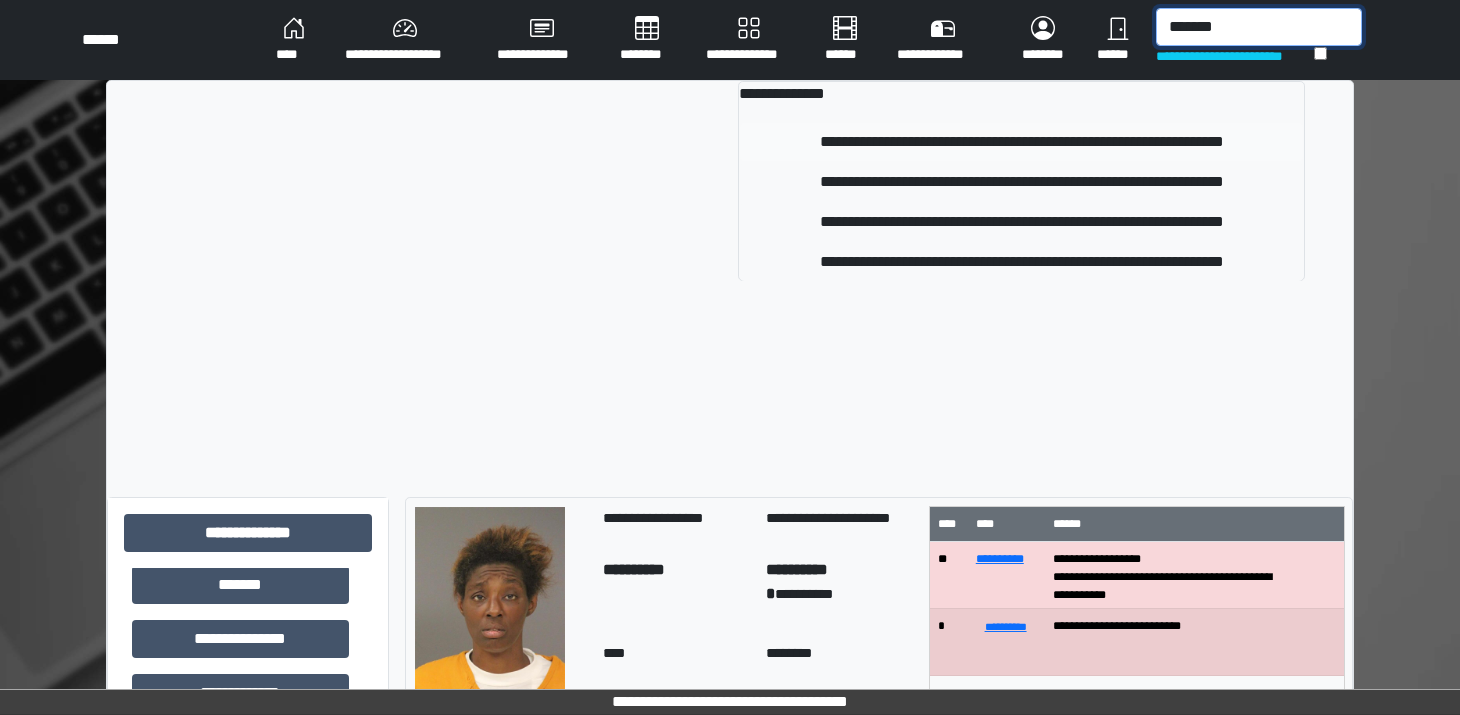 type on "*******" 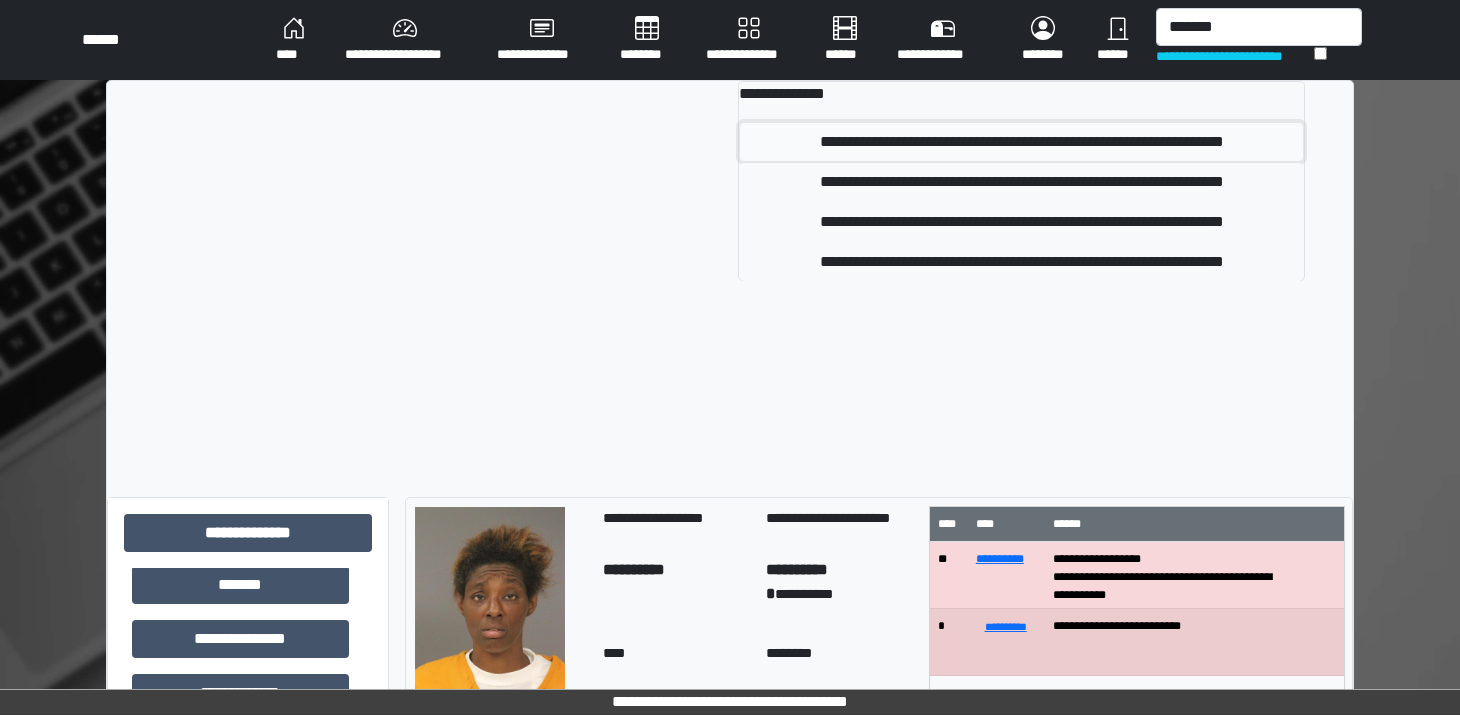 click on "**********" at bounding box center [1021, 142] 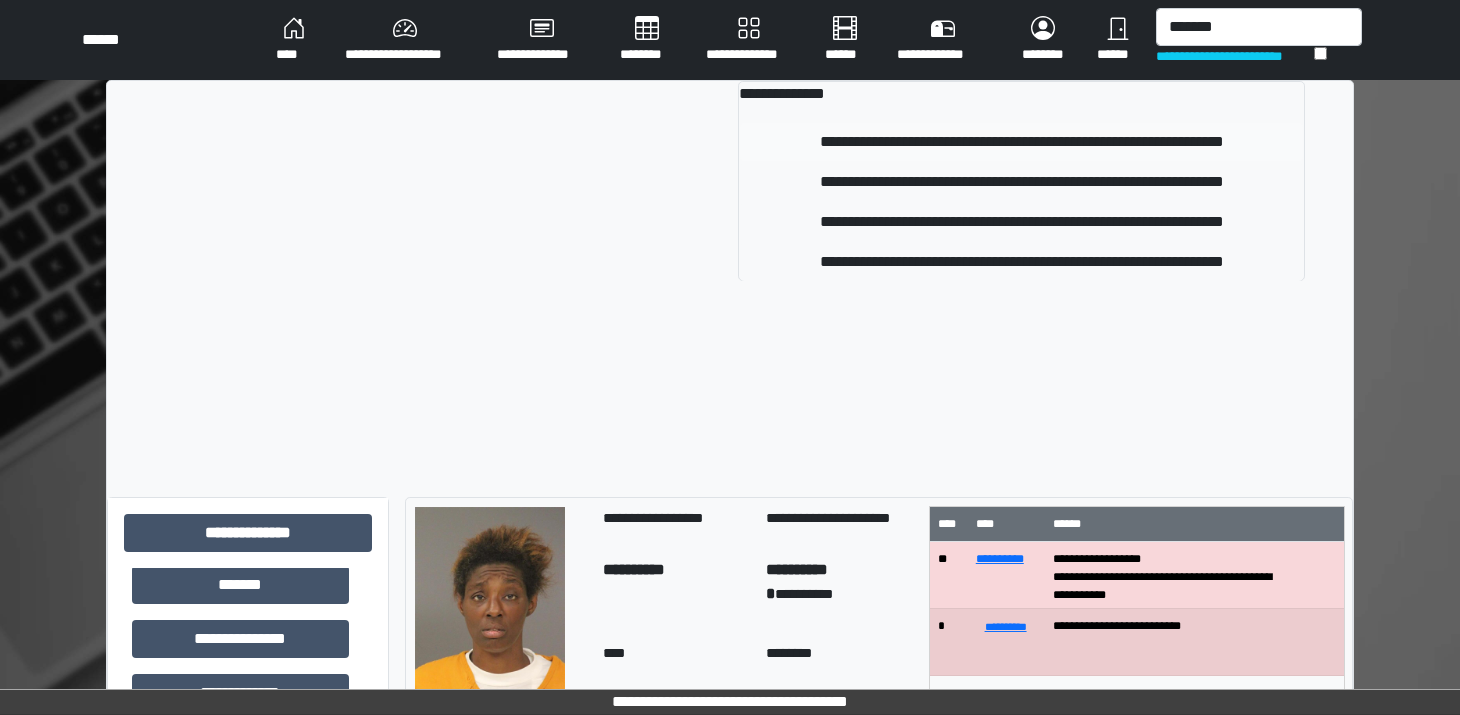 type 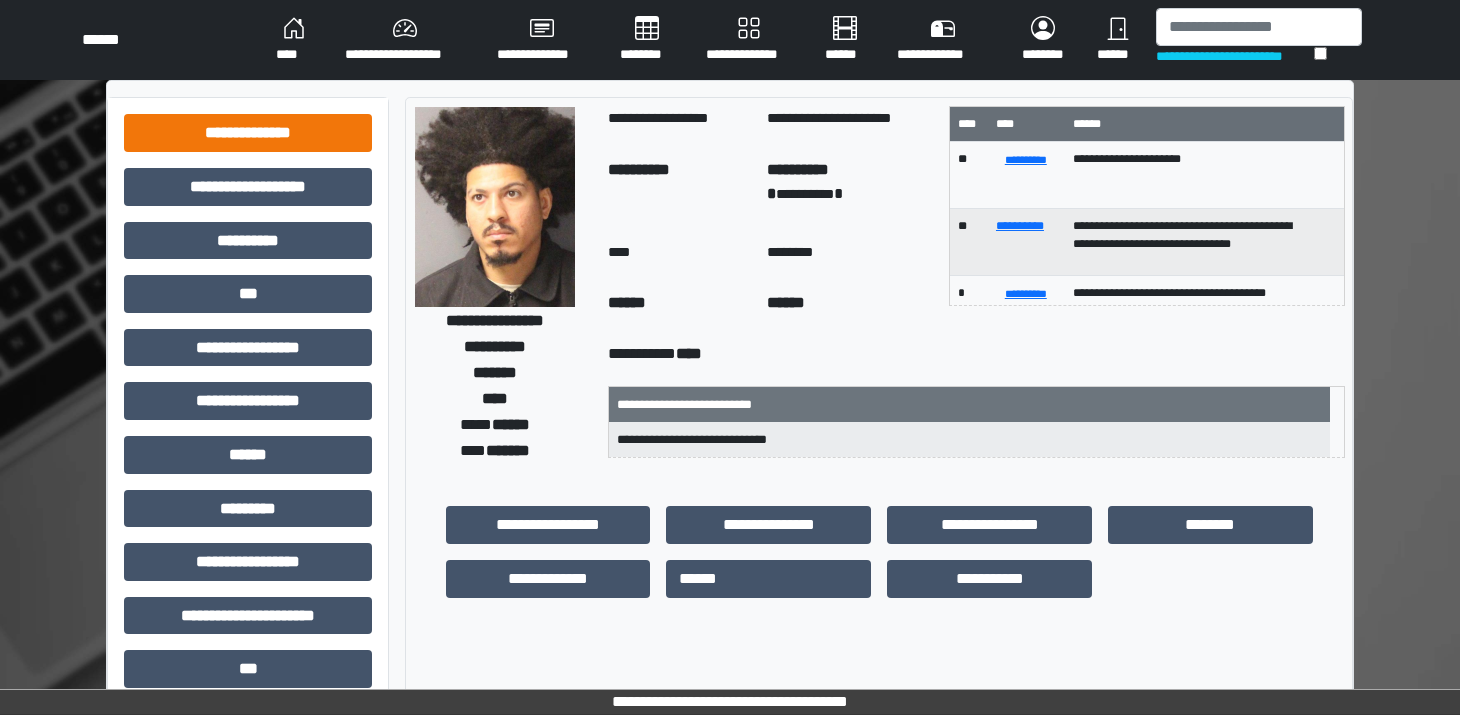 drag, startPoint x: 372, startPoint y: 108, endPoint x: 337, endPoint y: 119, distance: 36.687874 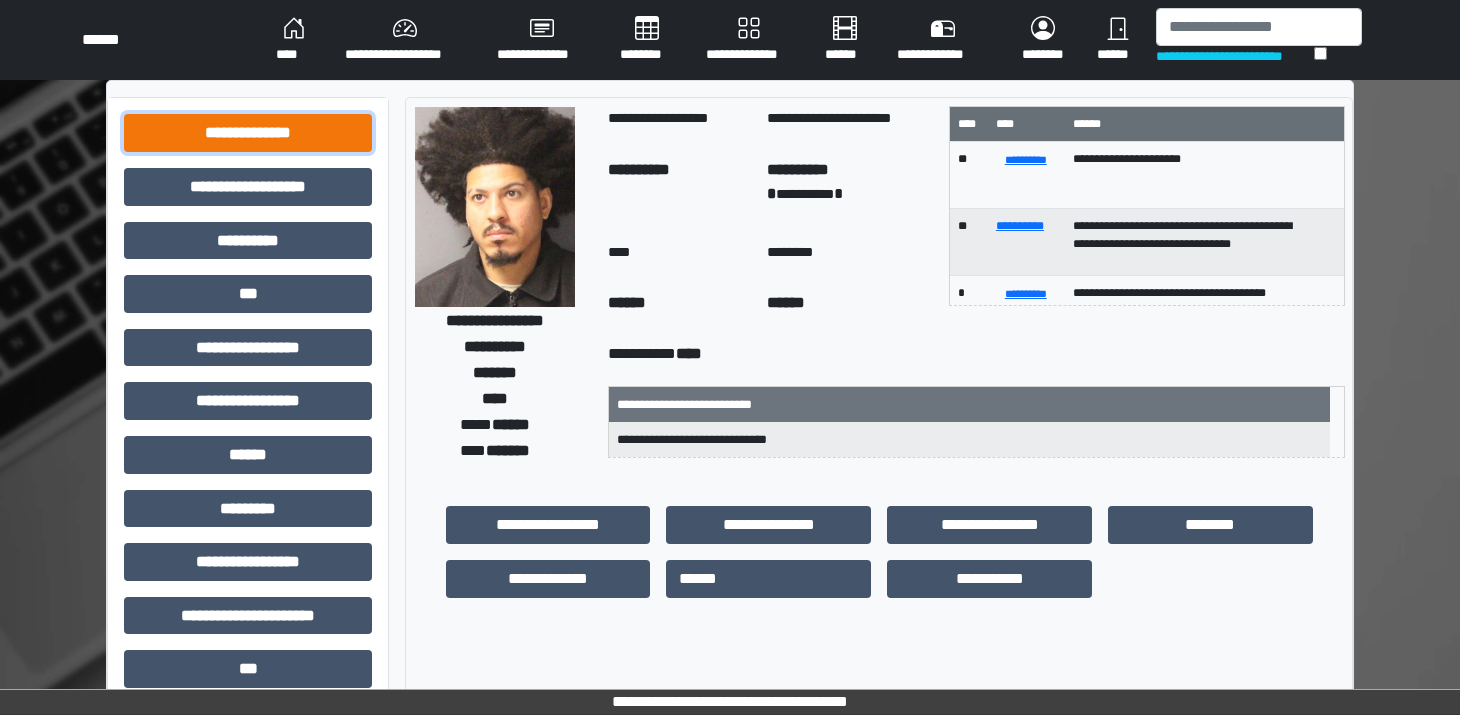 click on "**********" at bounding box center [248, 133] 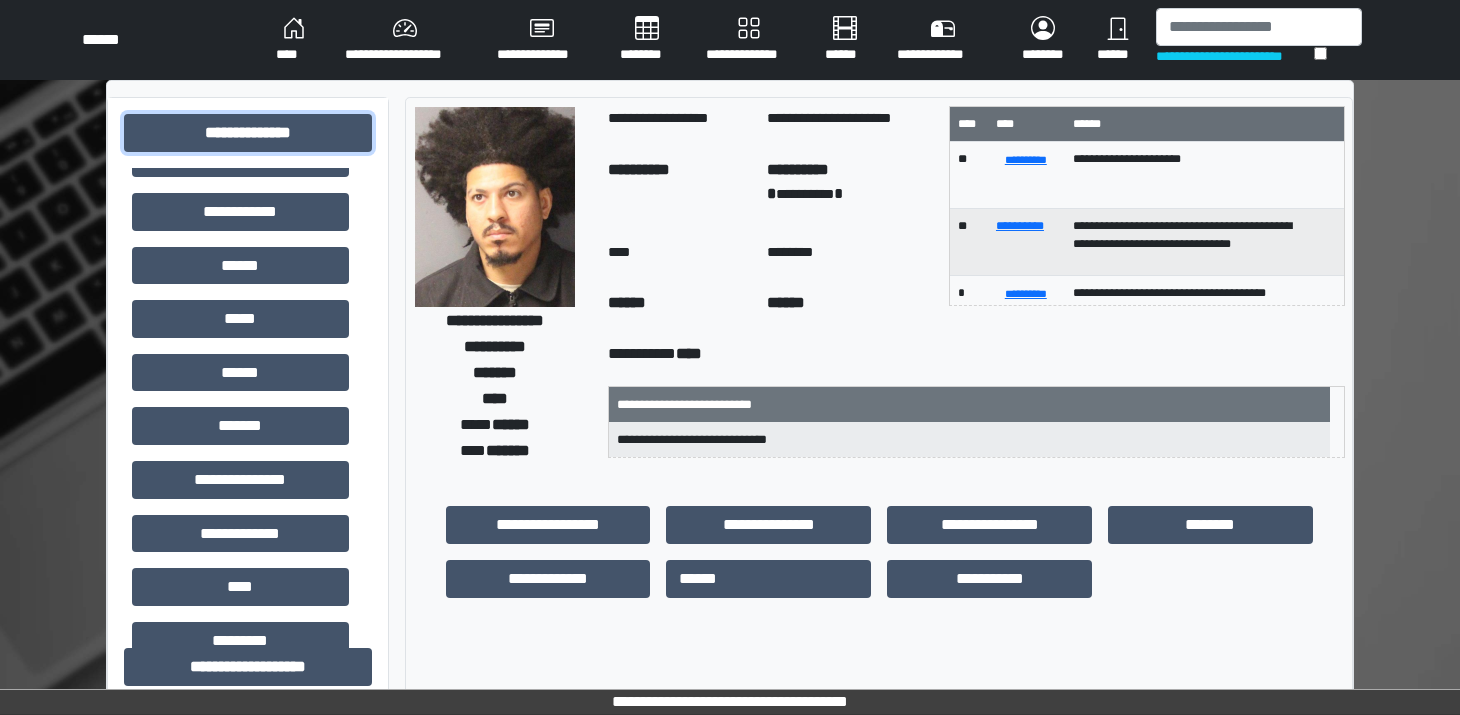 scroll, scrollTop: 283, scrollLeft: 0, axis: vertical 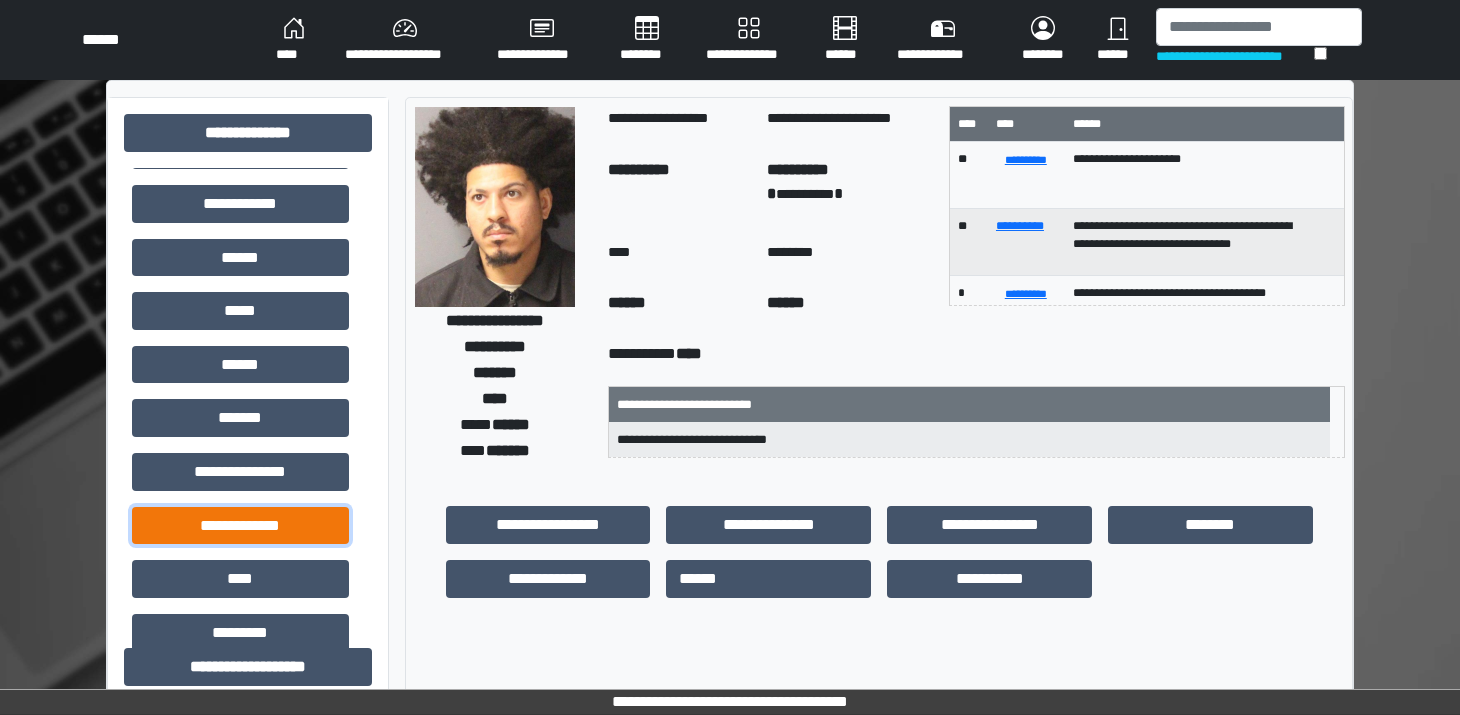 click on "**********" at bounding box center [240, 526] 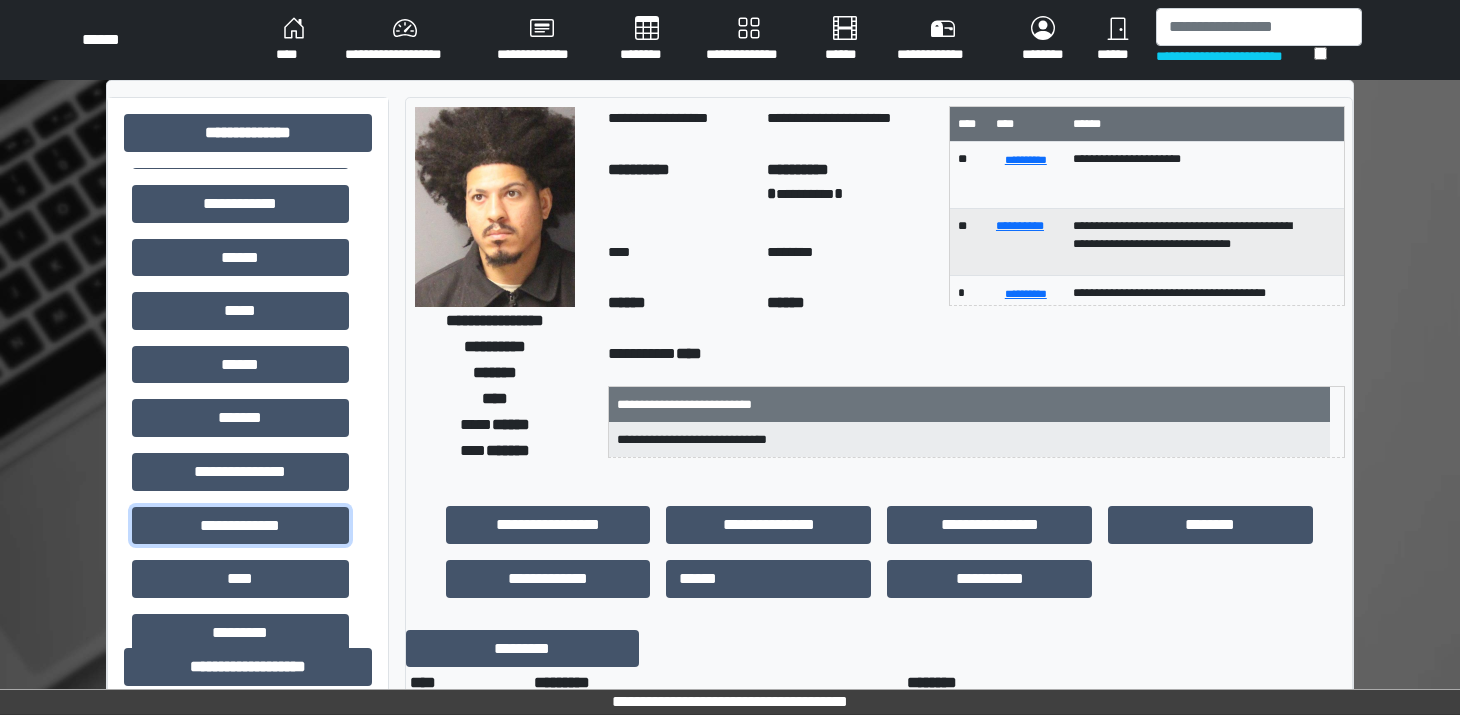 scroll, scrollTop: 475, scrollLeft: 0, axis: vertical 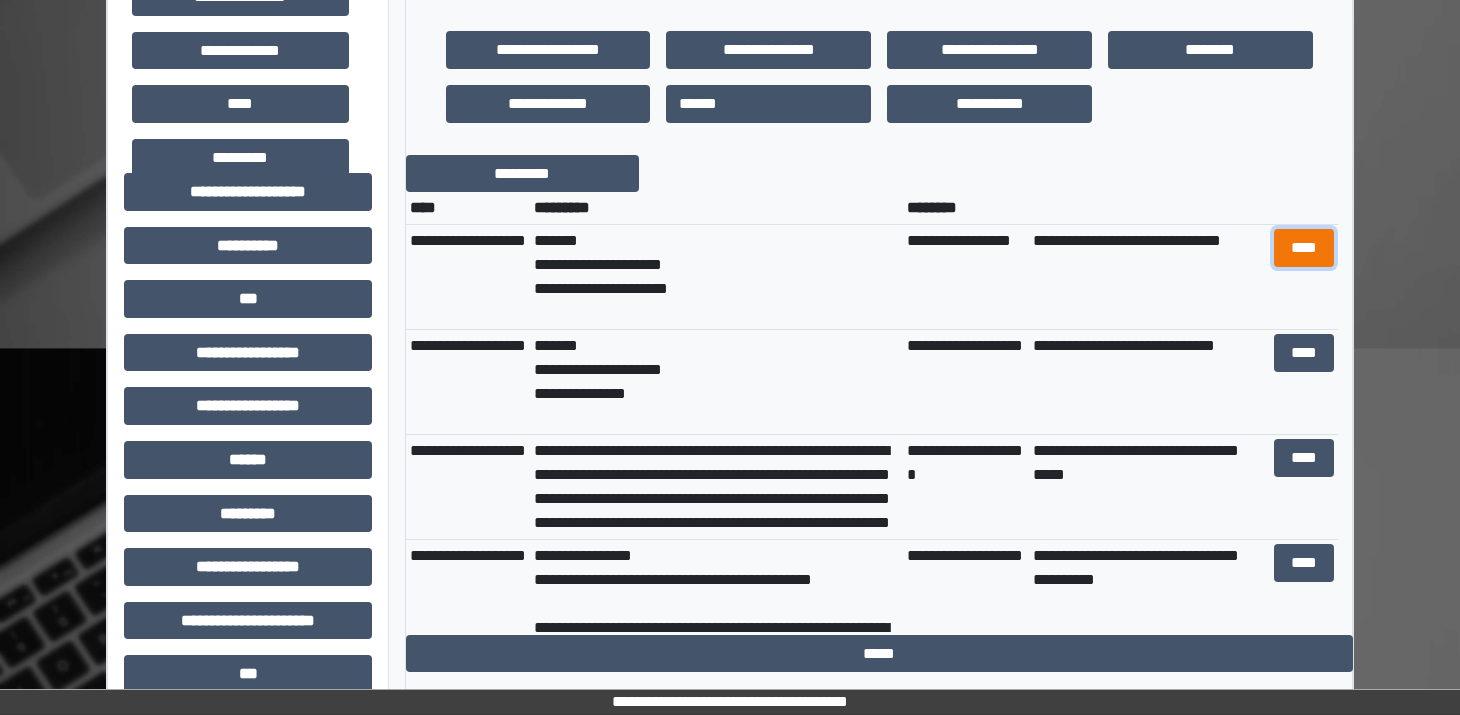 click on "****" at bounding box center [1303, 248] 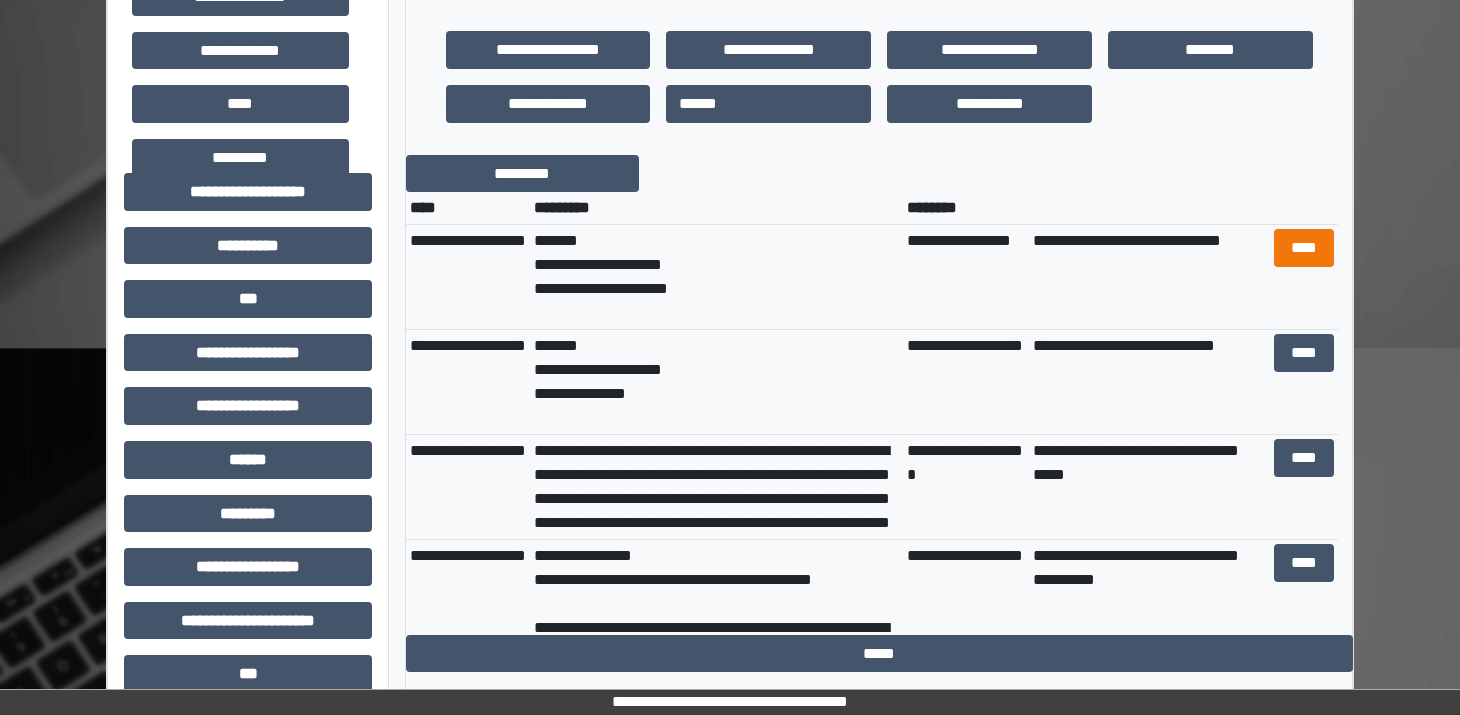 click on "**********" at bounding box center (0, 0) 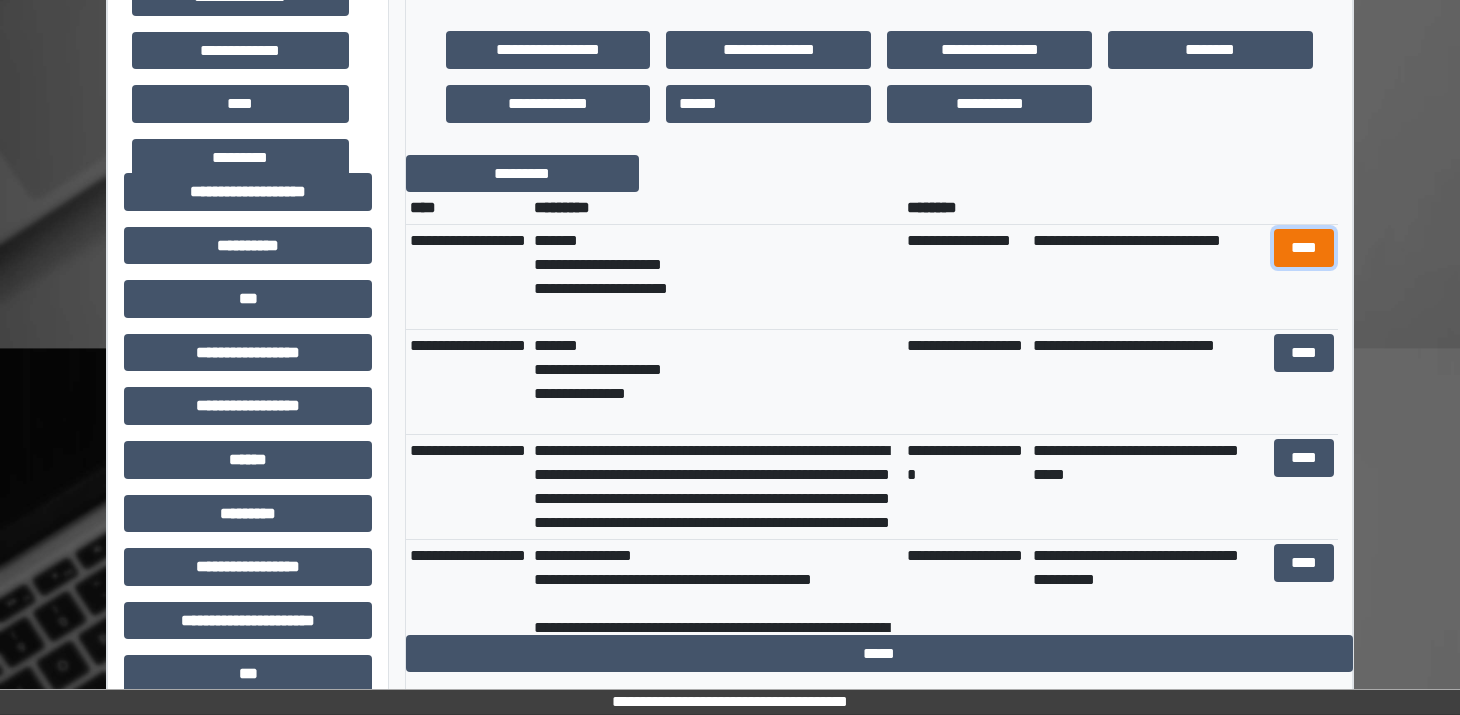 click on "****" at bounding box center (1303, 248) 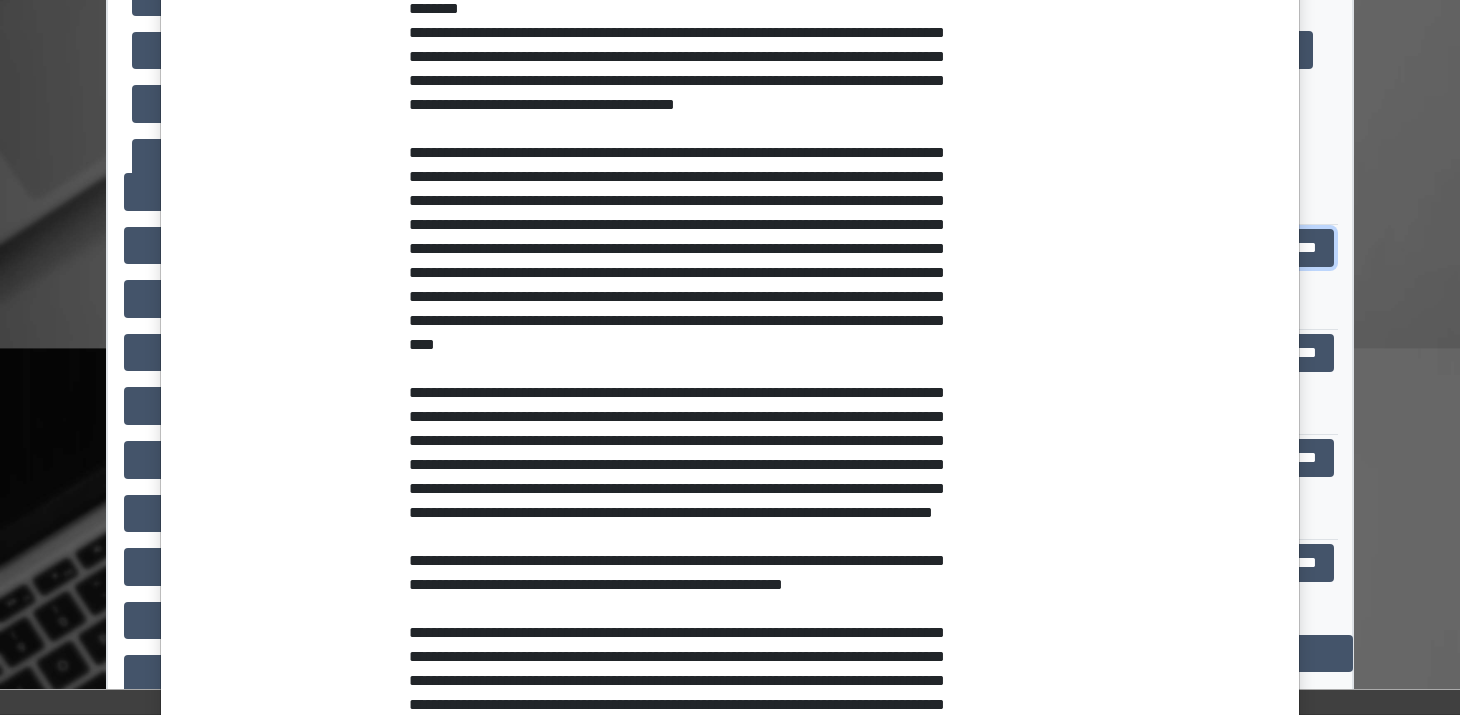scroll, scrollTop: 634, scrollLeft: 0, axis: vertical 